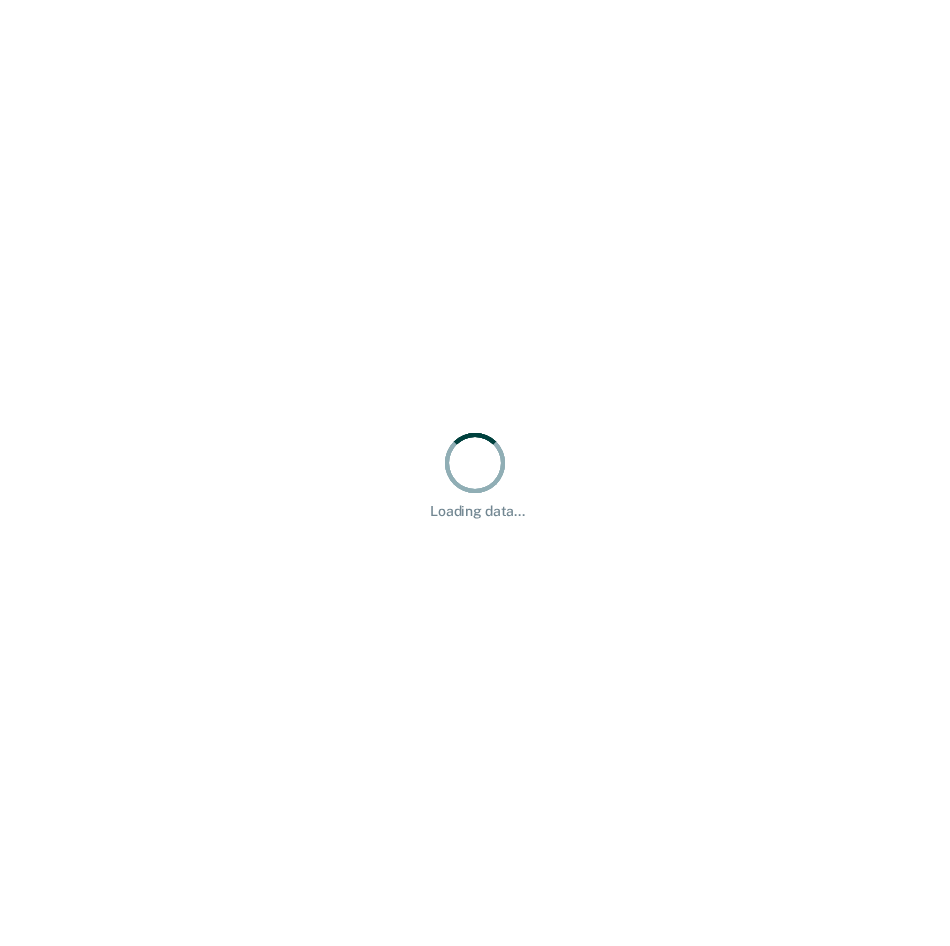scroll, scrollTop: 0, scrollLeft: 0, axis: both 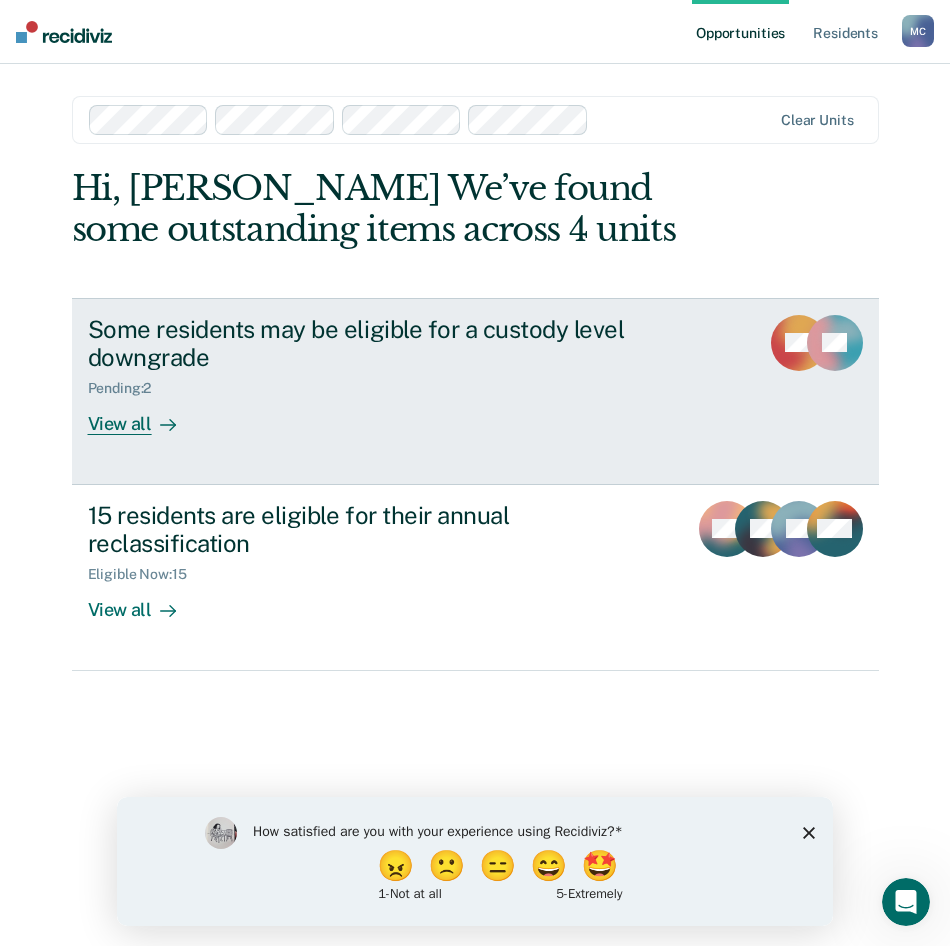 click on "View all" at bounding box center [144, 416] 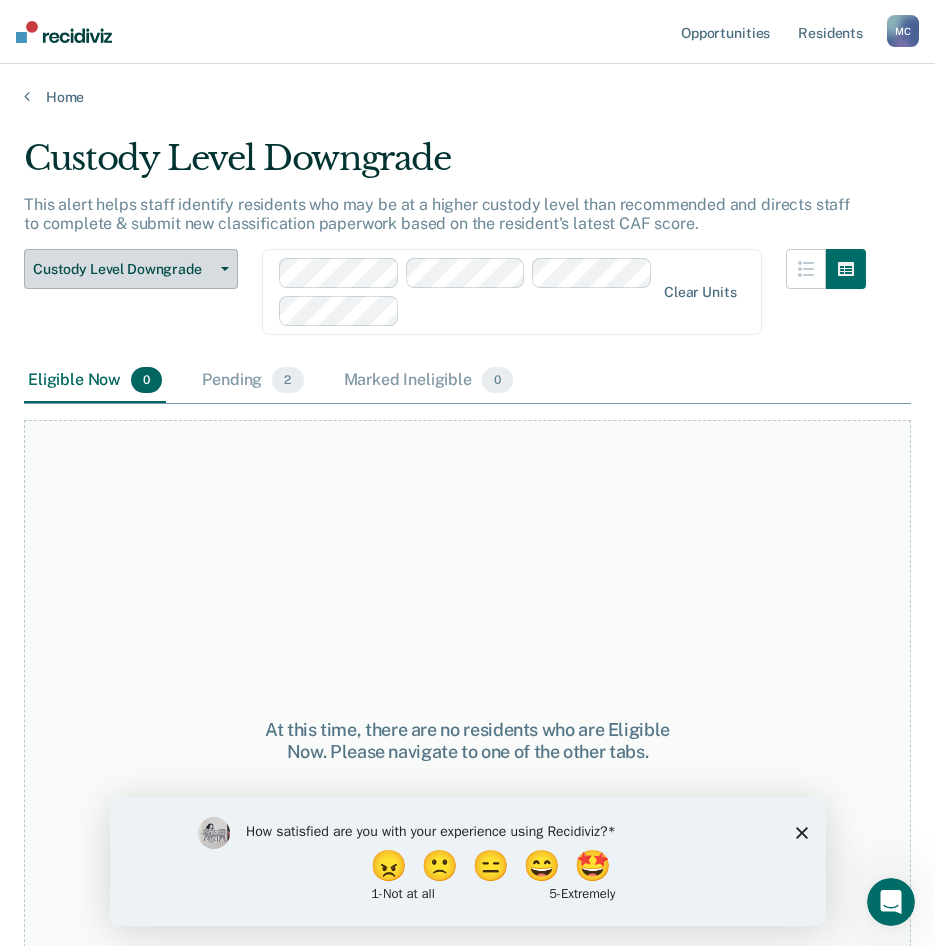 click on "Custody Level Downgrade" at bounding box center (123, 269) 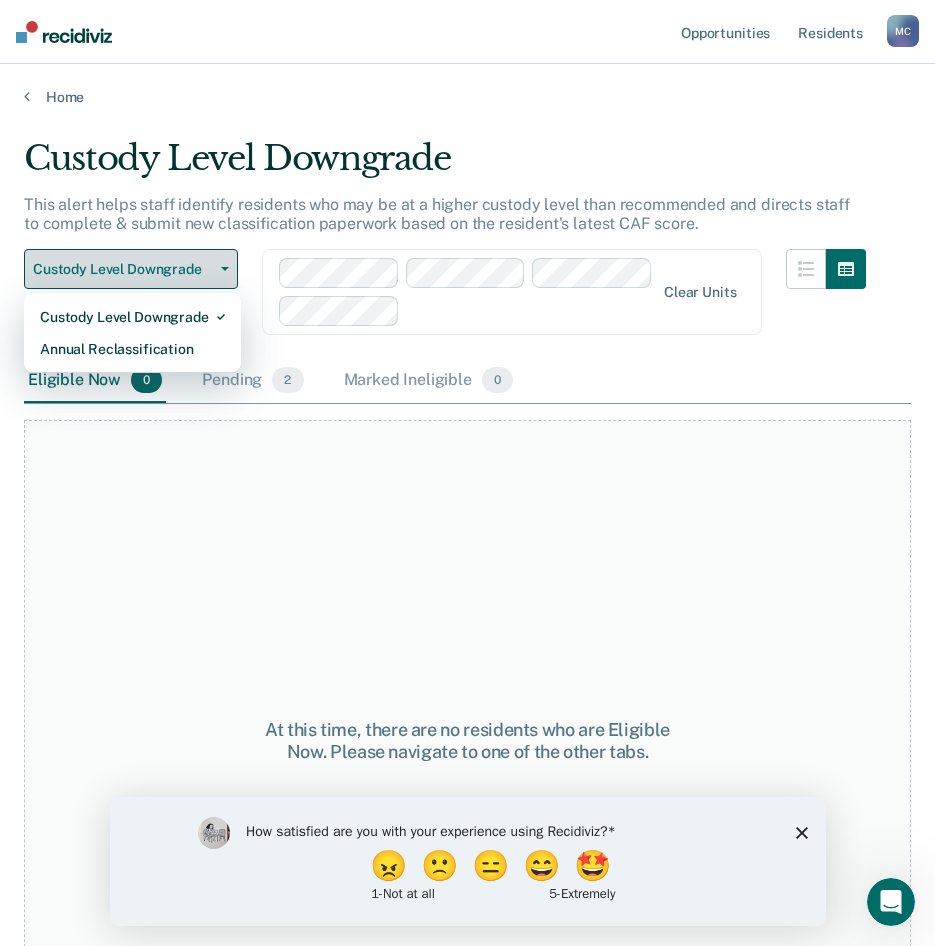 click on "Custody Level Downgrade" at bounding box center [123, 269] 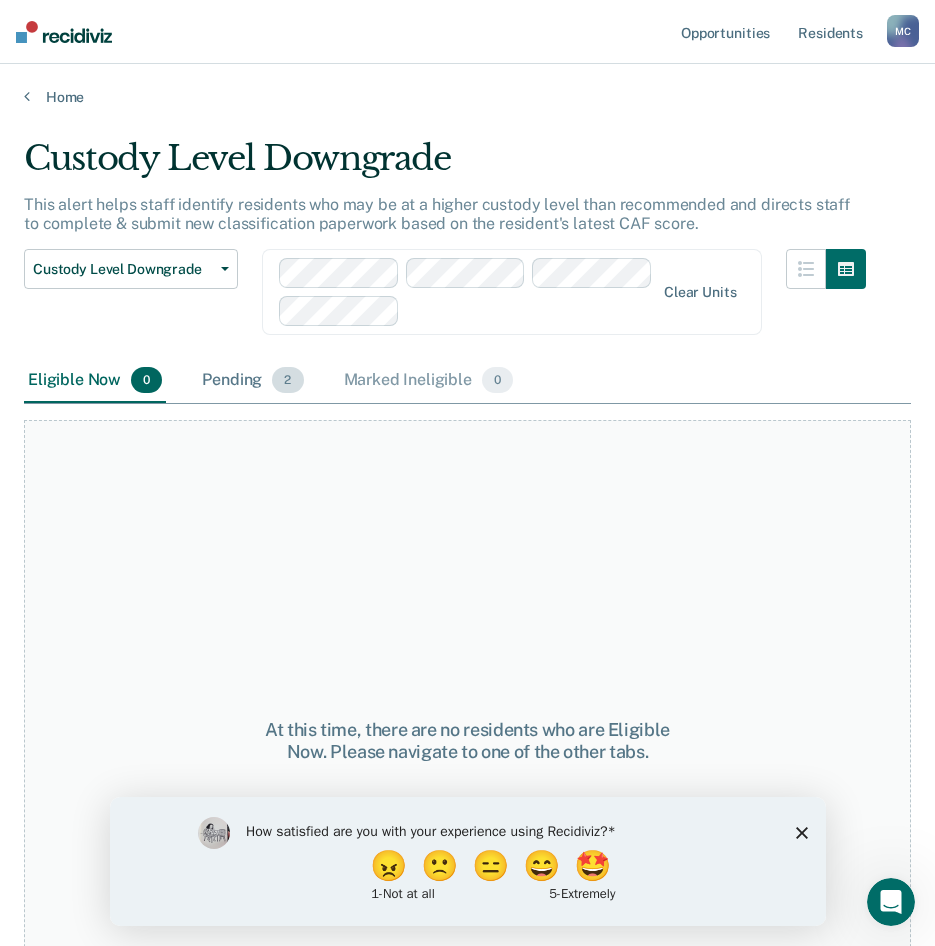 click on "Pending 2" at bounding box center (252, 381) 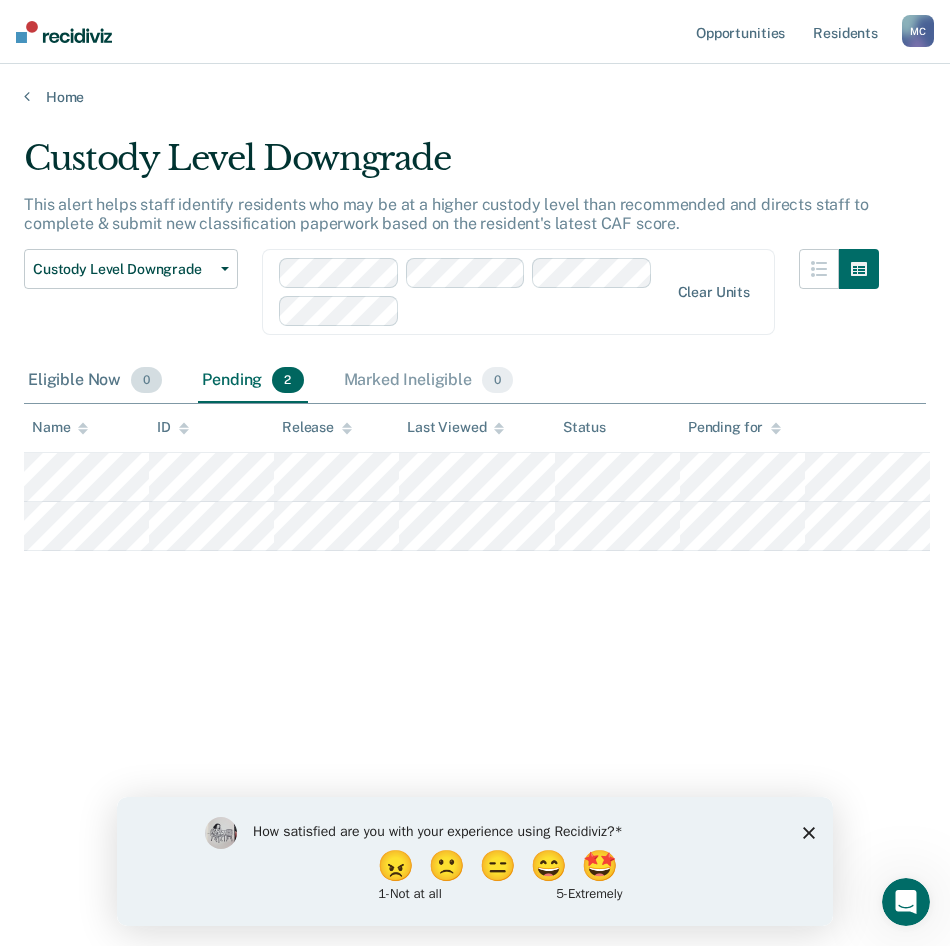 click on "Eligible Now 0" at bounding box center (95, 381) 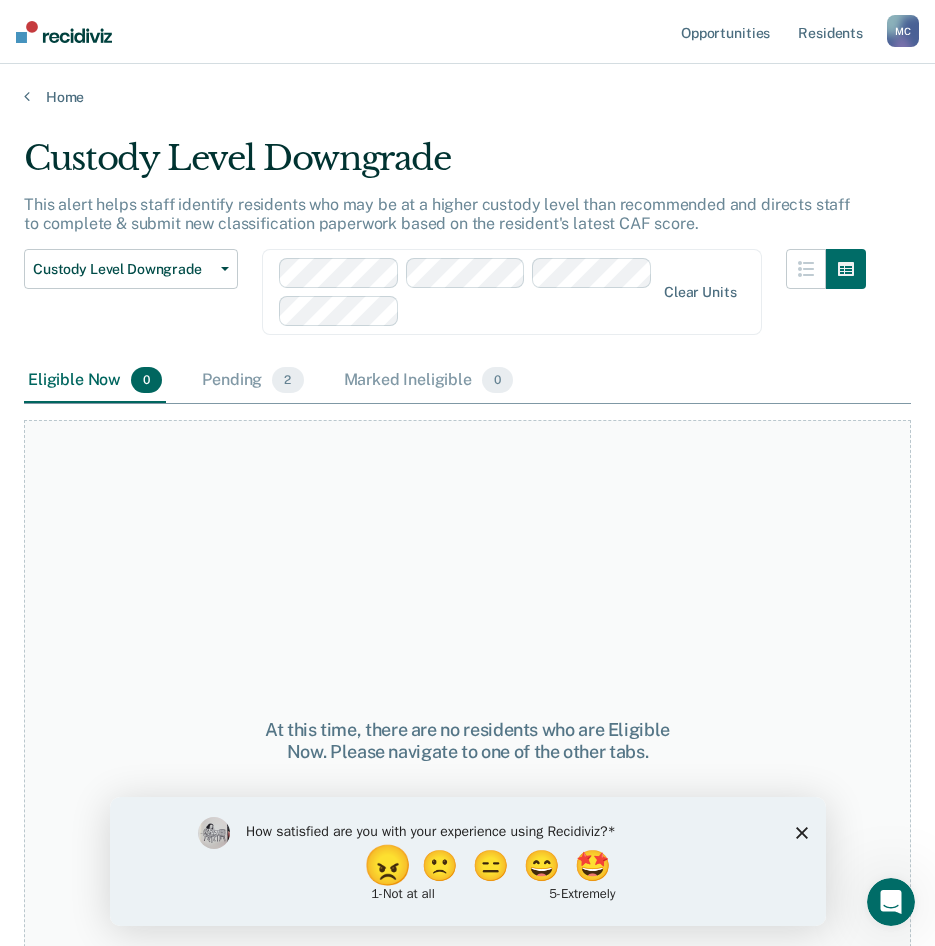 click on "😠" at bounding box center [389, 865] 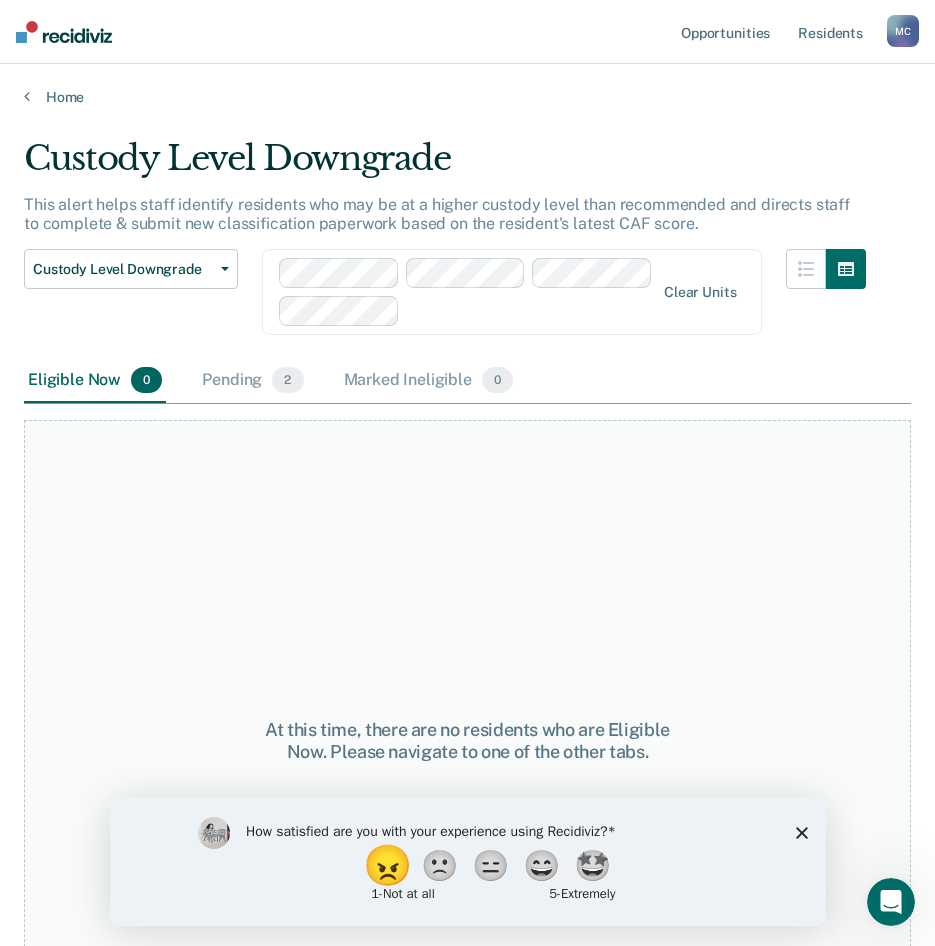 click 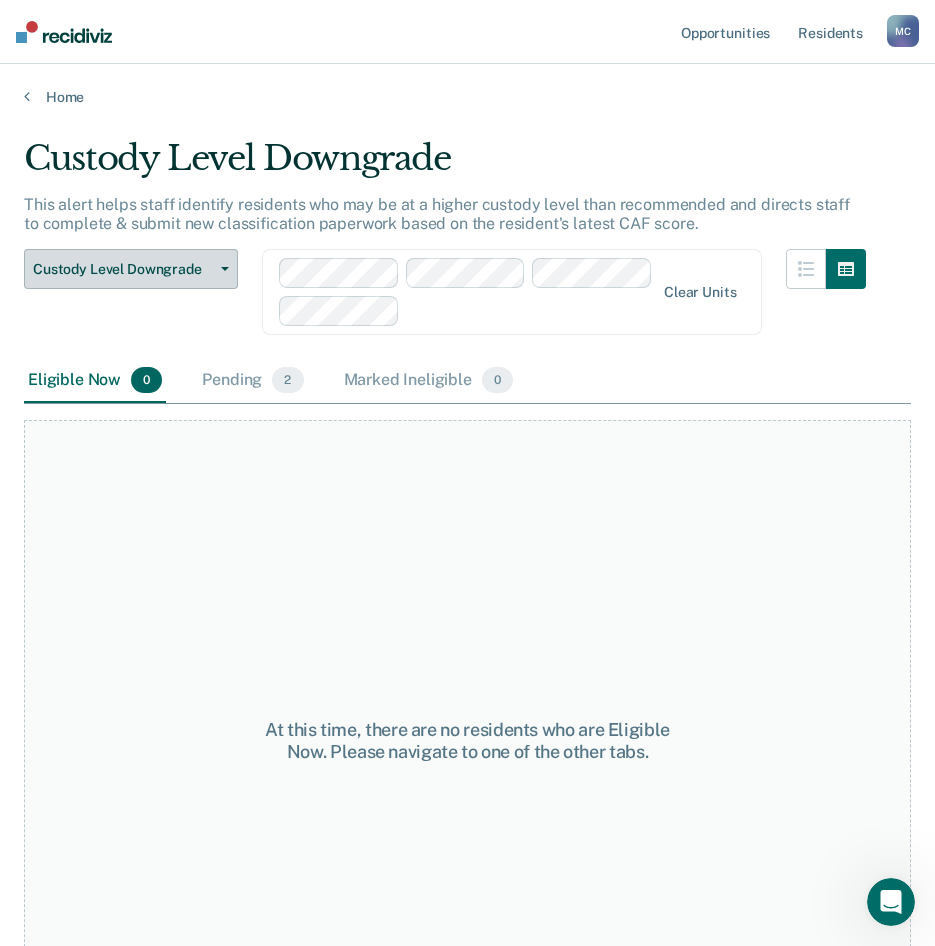 click on "Custody Level Downgrade" at bounding box center [123, 269] 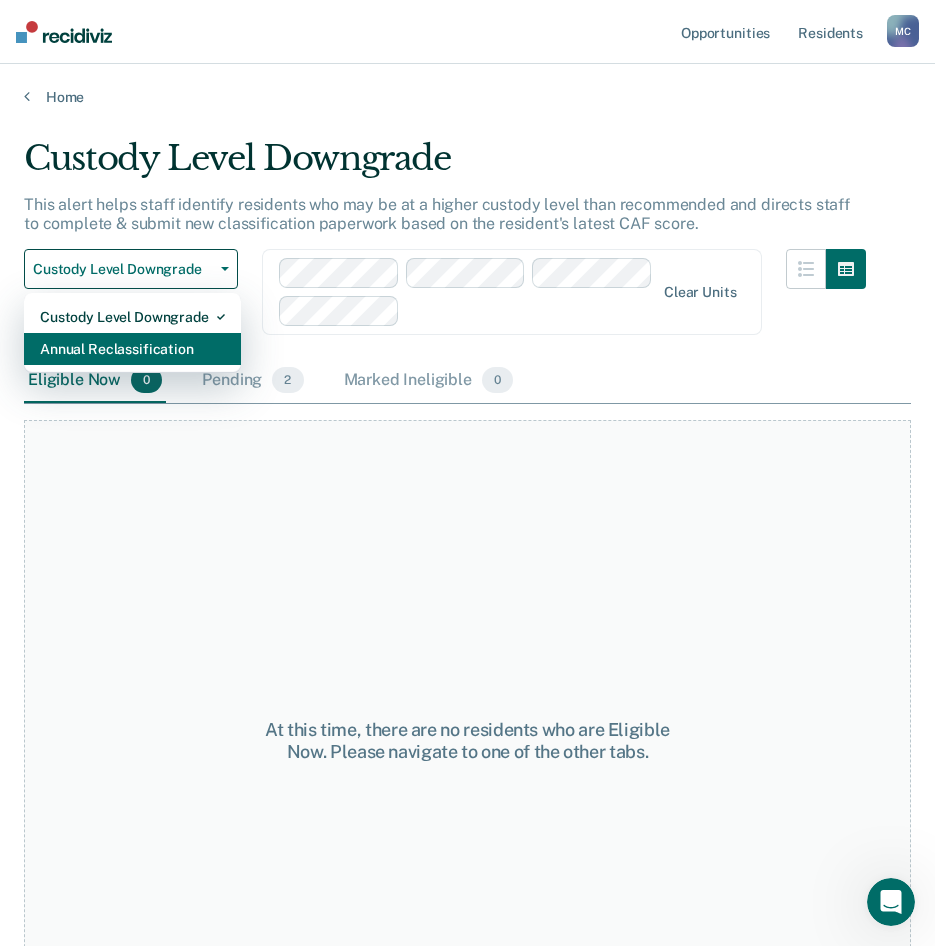 click on "Annual Reclassification" at bounding box center [132, 349] 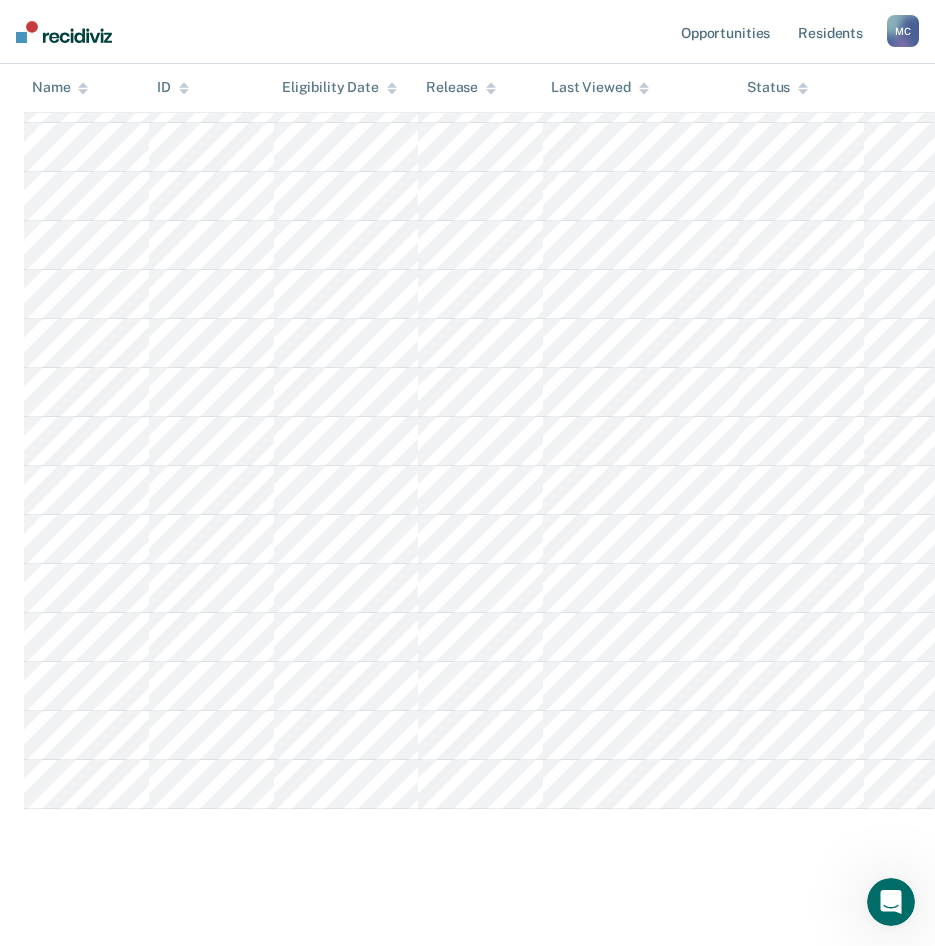 scroll, scrollTop: 386, scrollLeft: 0, axis: vertical 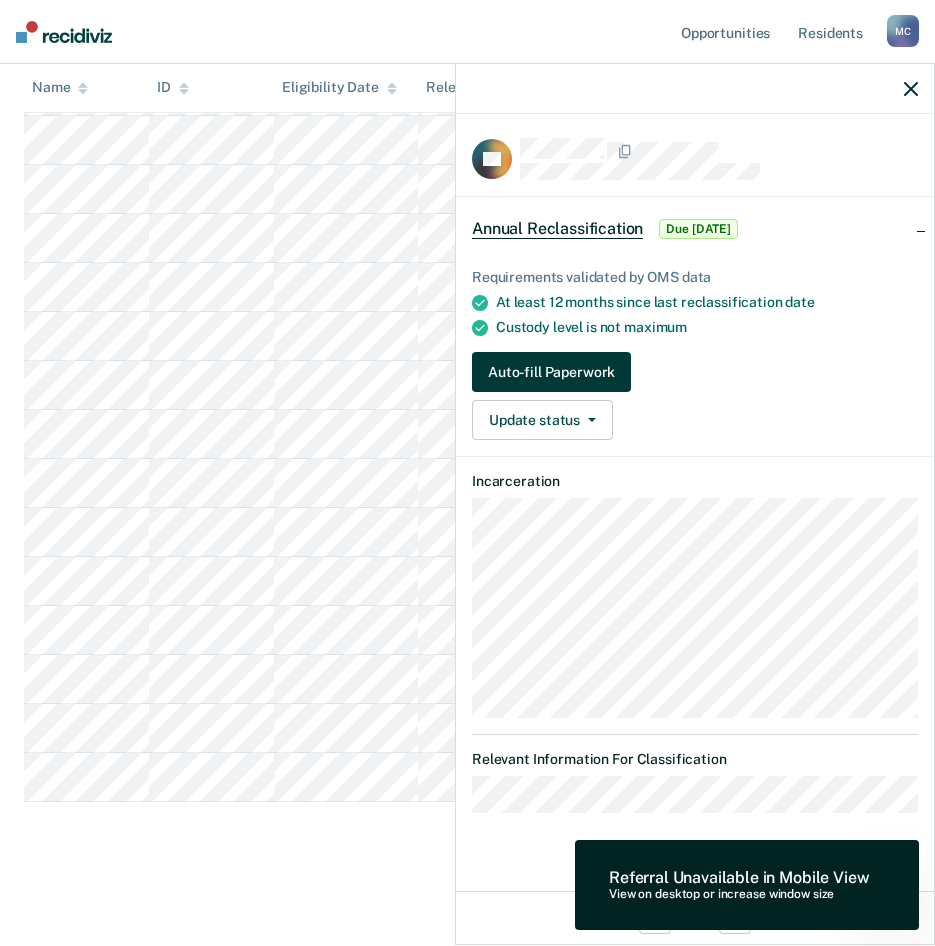 click on "Auto-fill Paperwork" at bounding box center (551, 372) 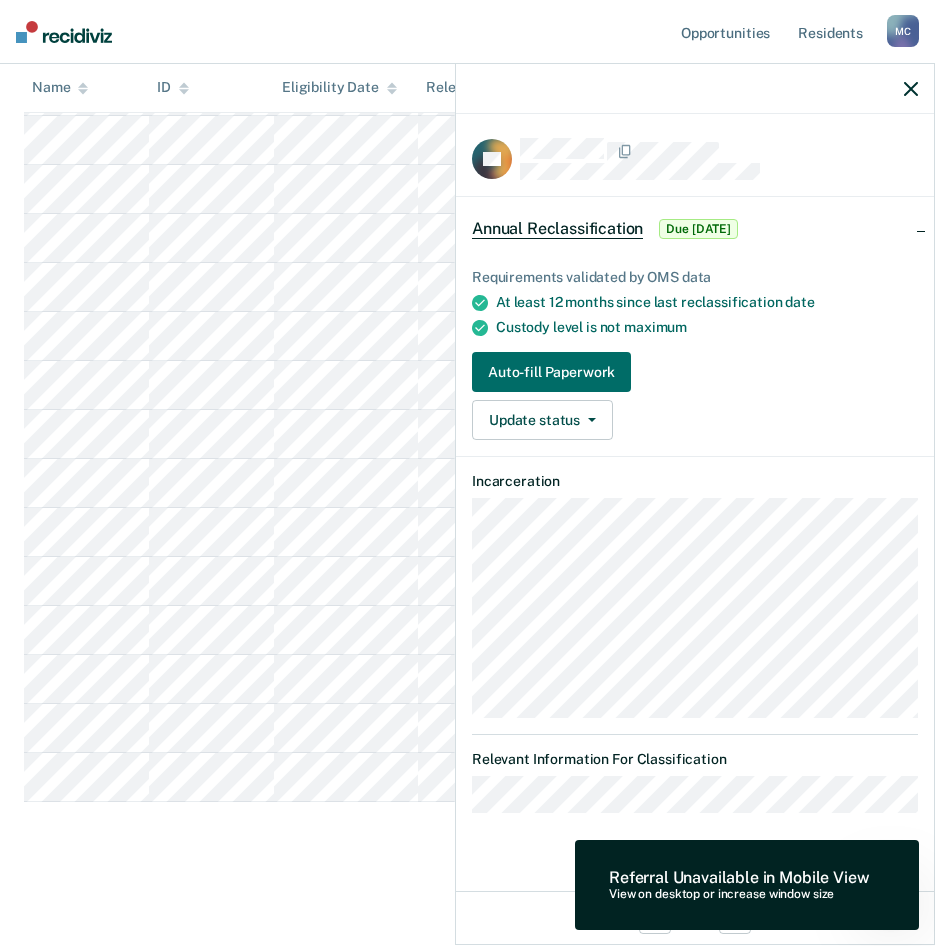 click 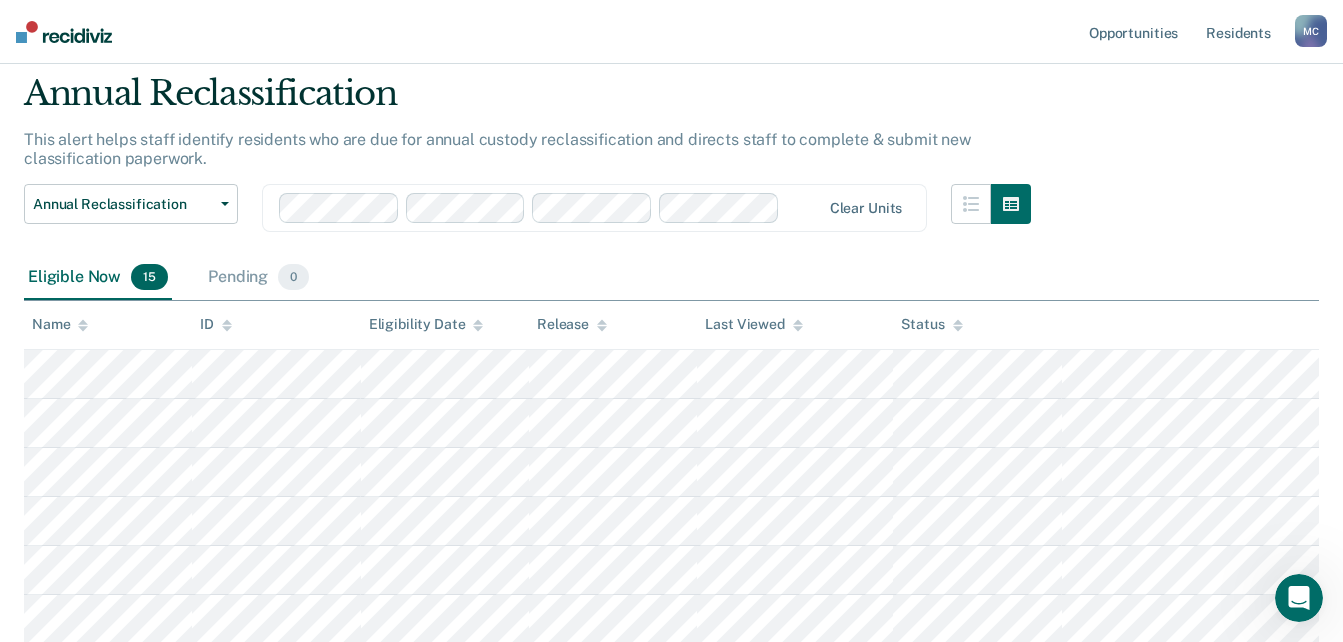 scroll, scrollTop: 100, scrollLeft: 0, axis: vertical 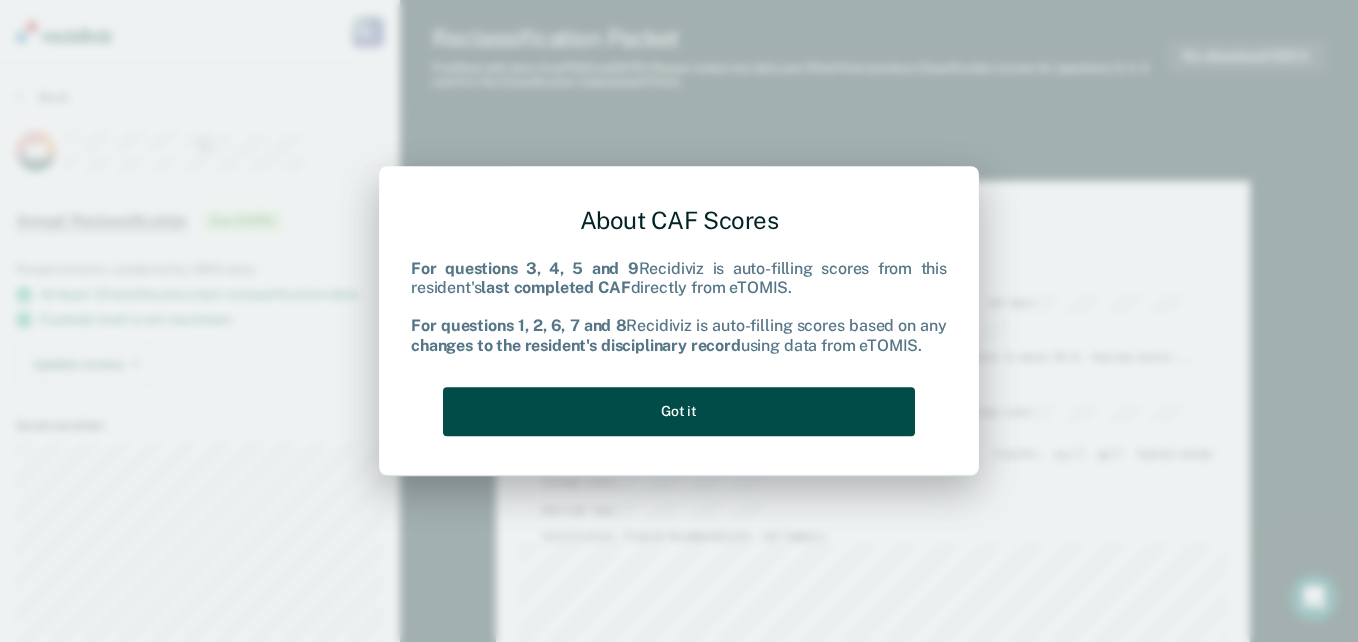 click on "Got it" at bounding box center [679, 411] 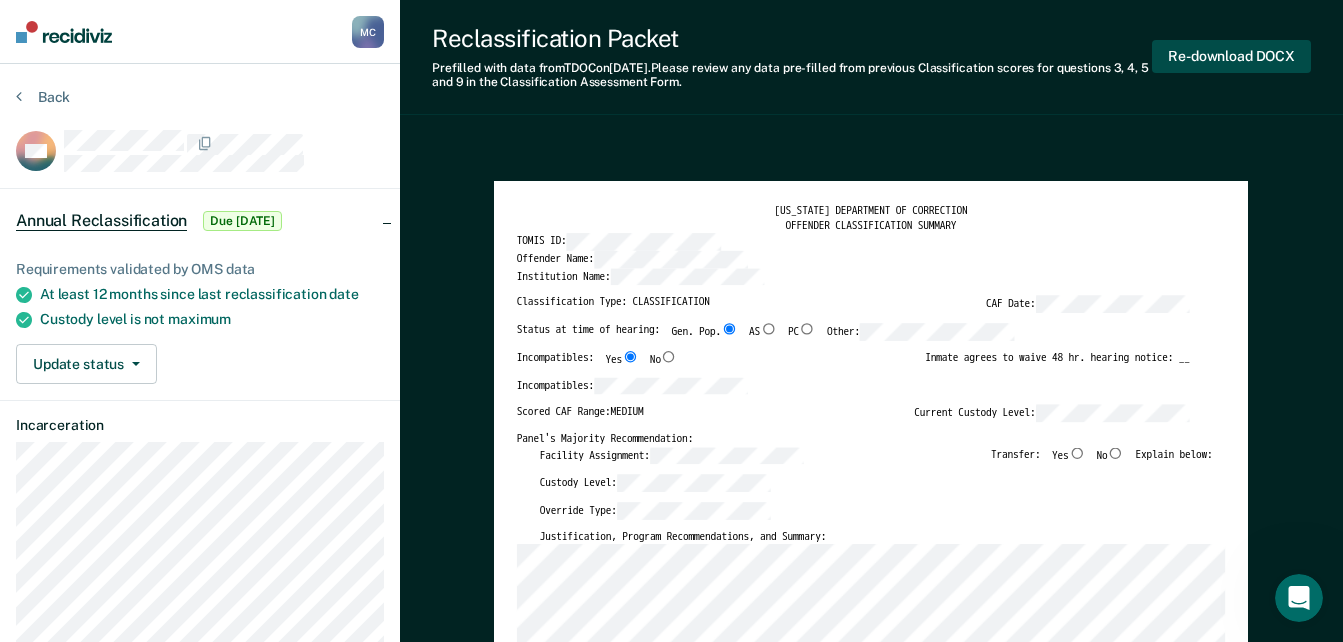 click on "Re-download DOCX" at bounding box center [1231, 56] 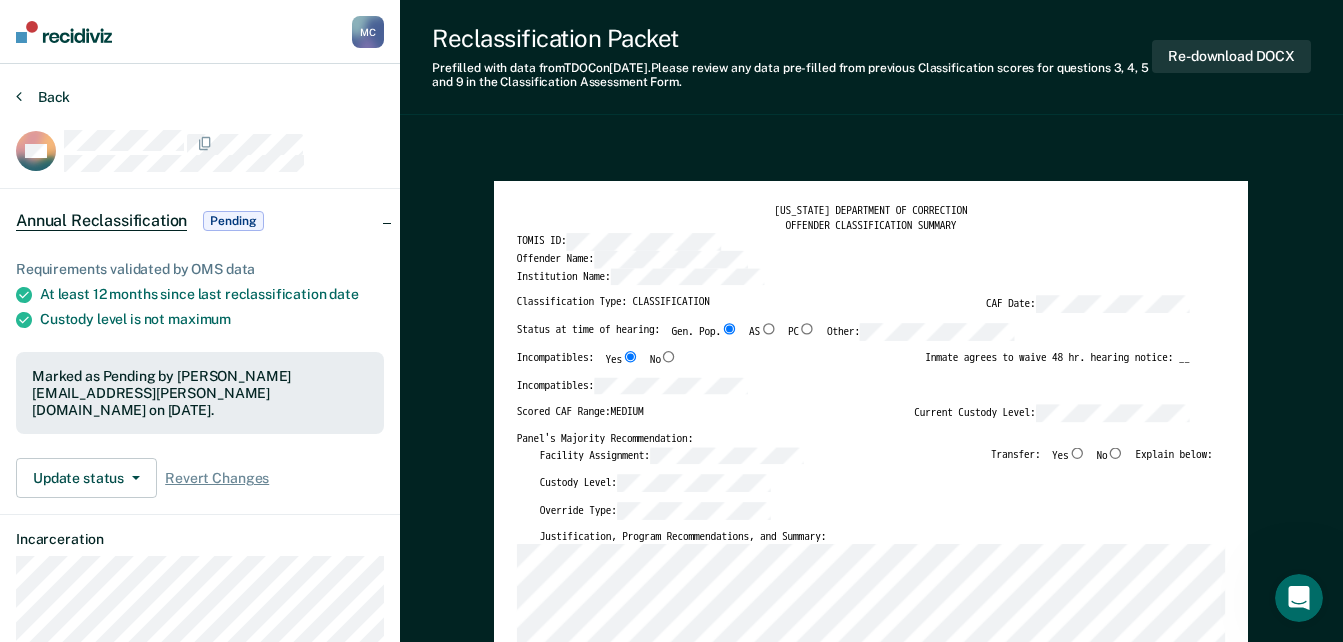 click on "Back" at bounding box center [43, 97] 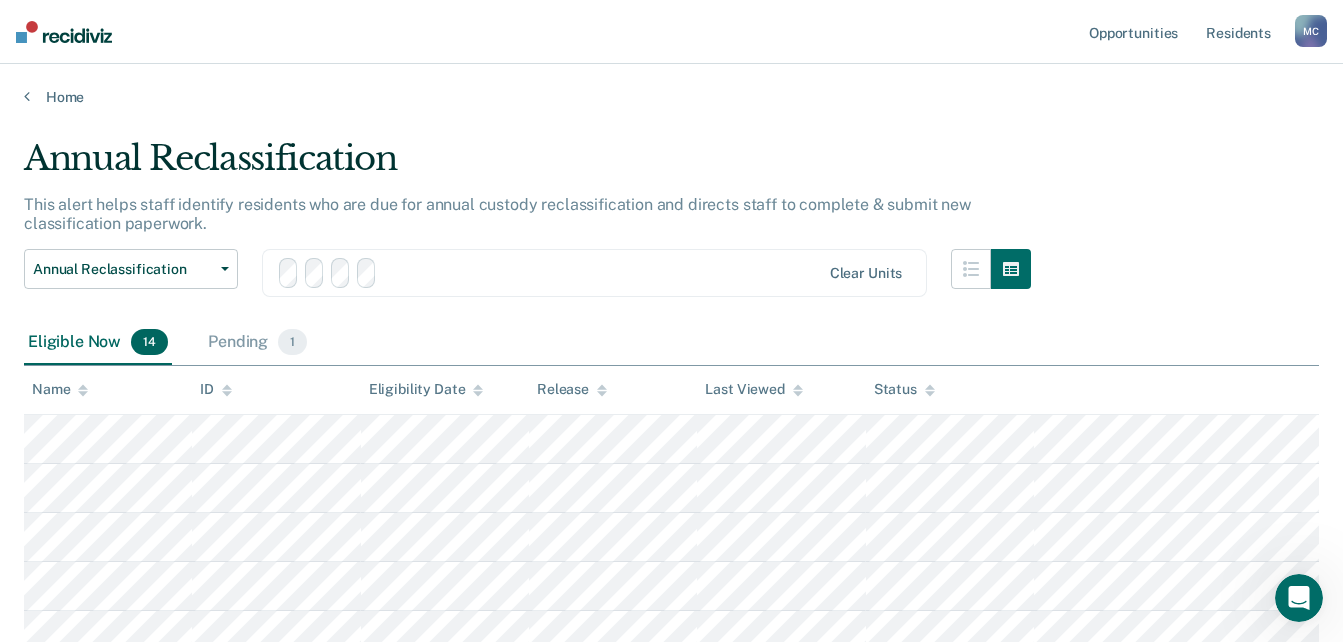 scroll, scrollTop: 100, scrollLeft: 0, axis: vertical 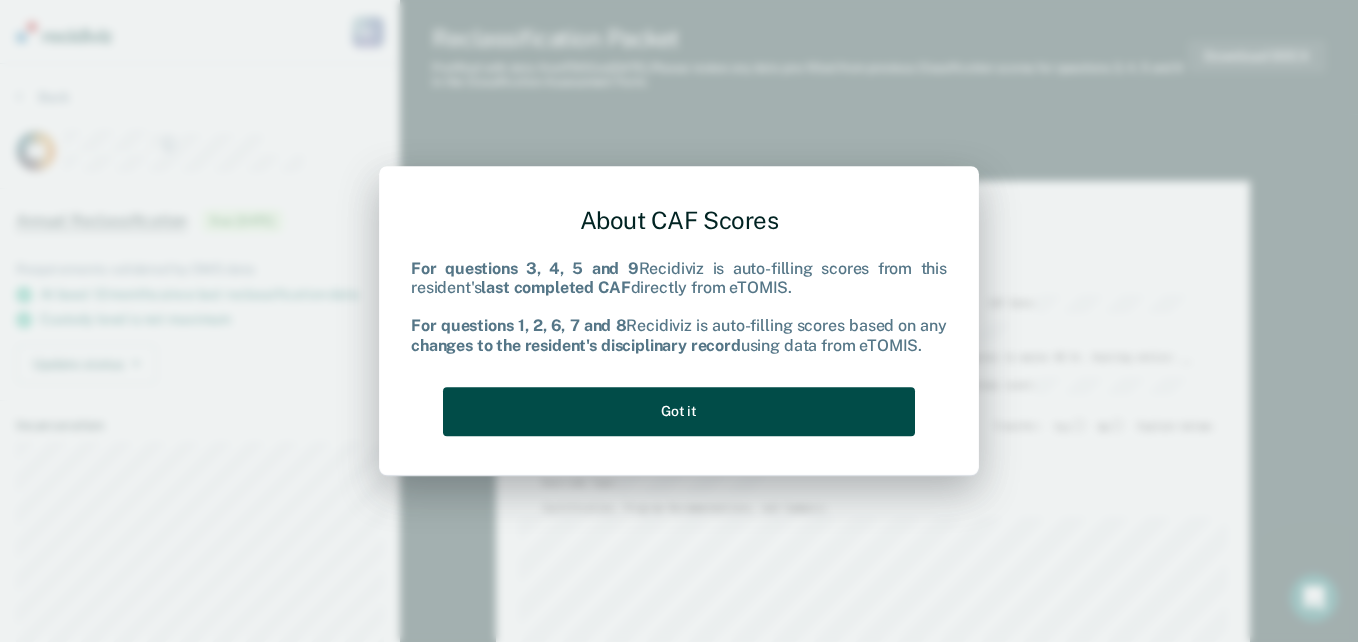 click on "Got it" at bounding box center [679, 411] 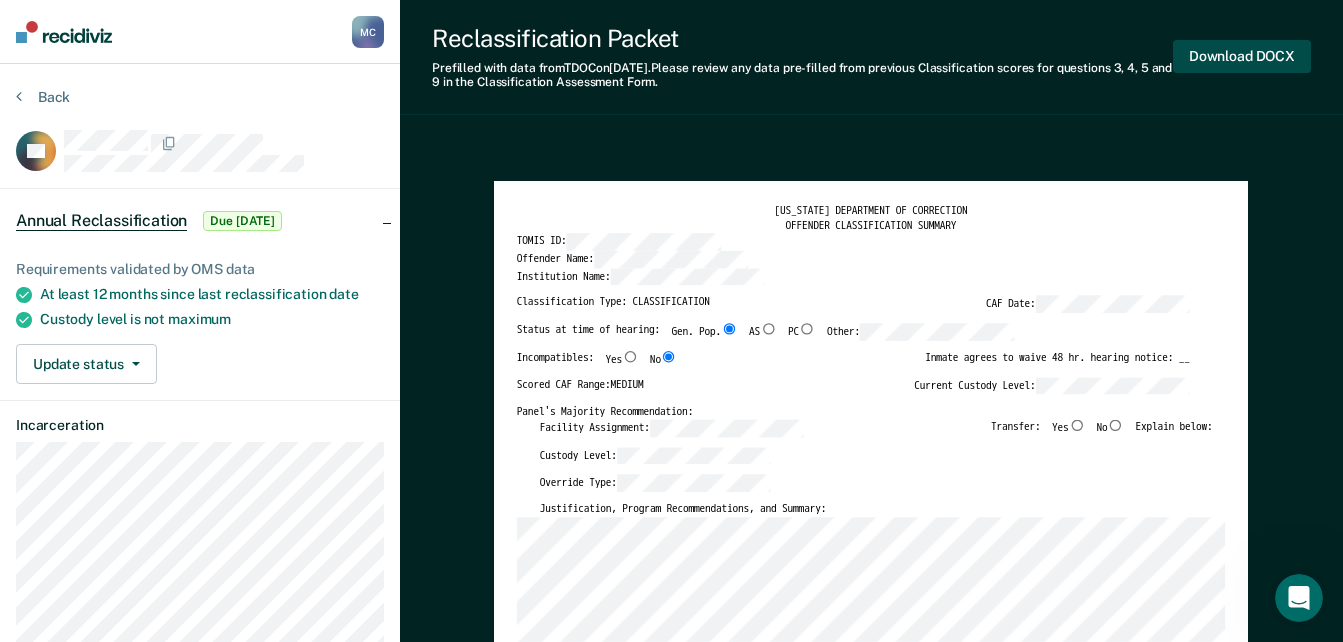 click on "Download DOCX" at bounding box center (1242, 56) 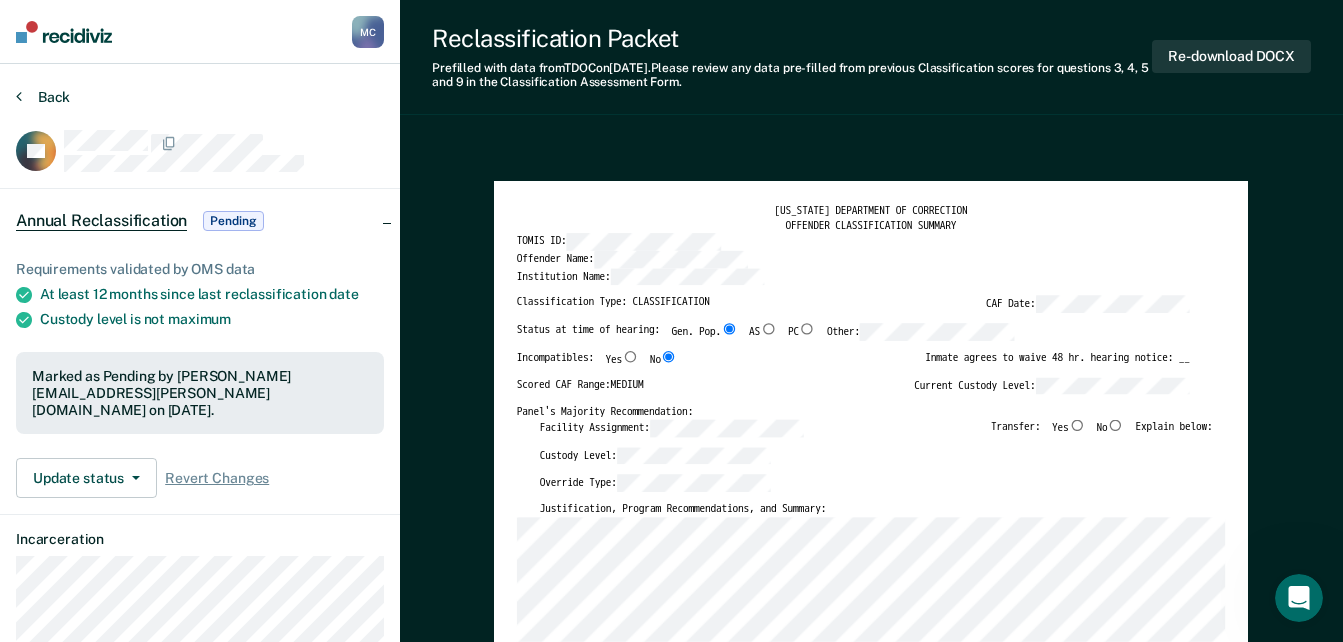click on "Back" at bounding box center (43, 97) 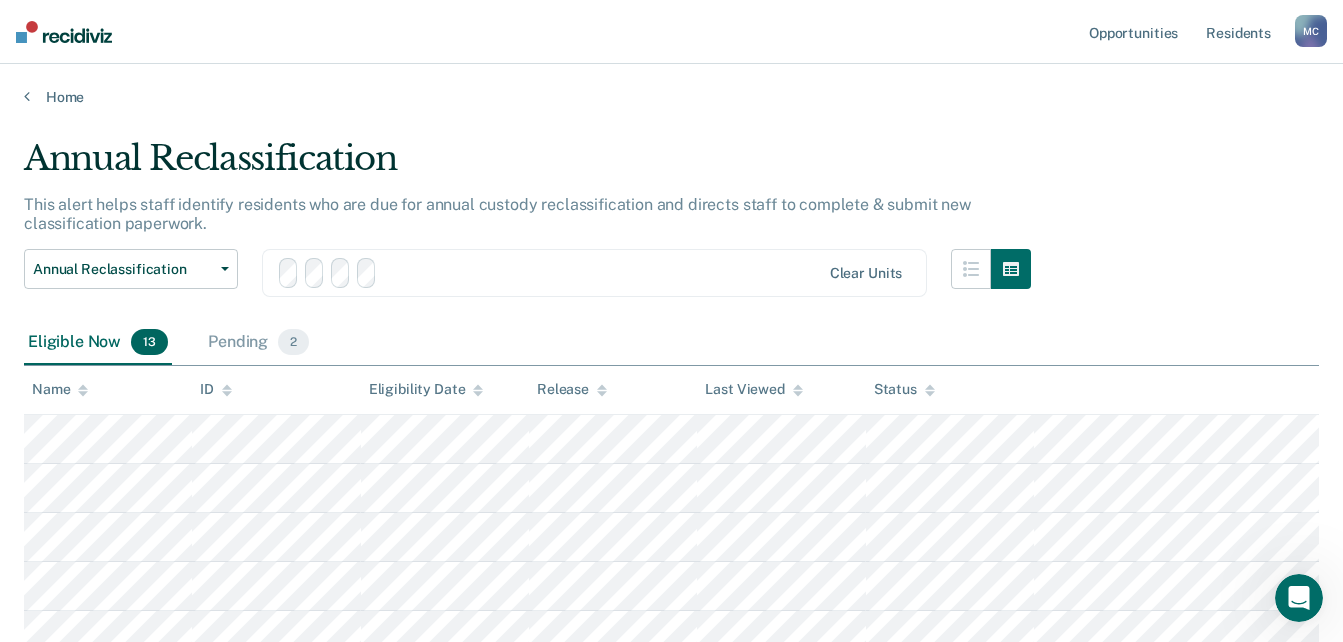 scroll, scrollTop: 100, scrollLeft: 0, axis: vertical 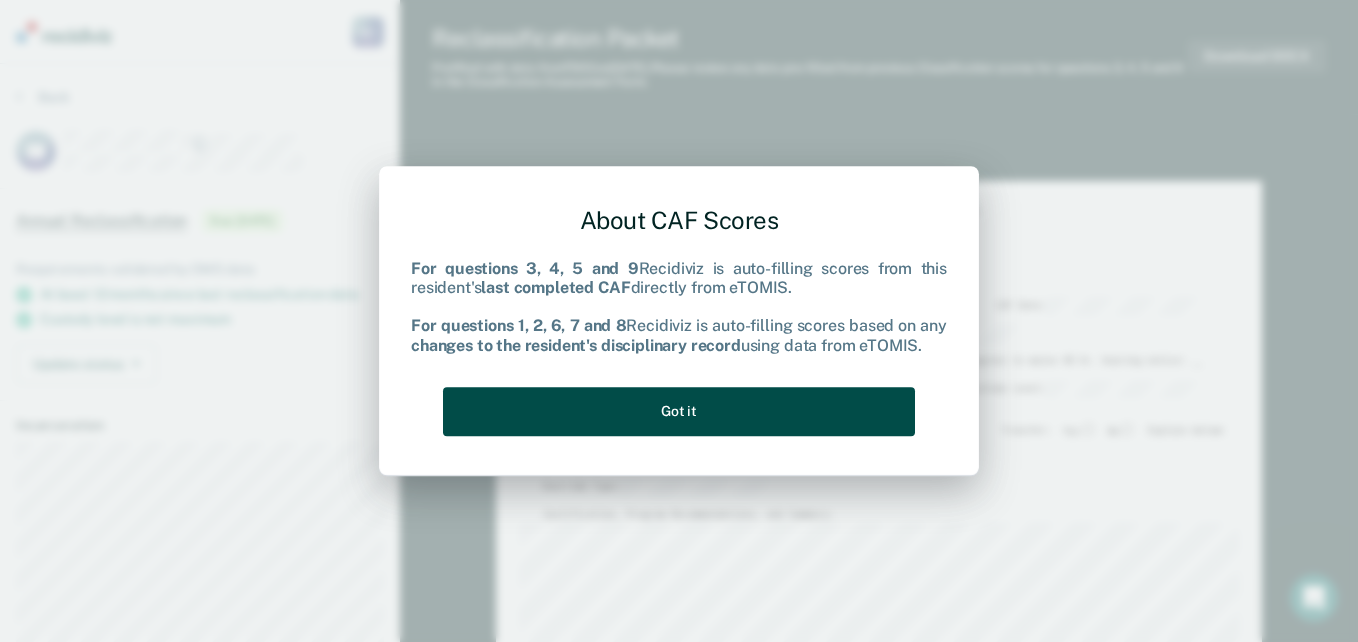 click on "Got it" at bounding box center [679, 411] 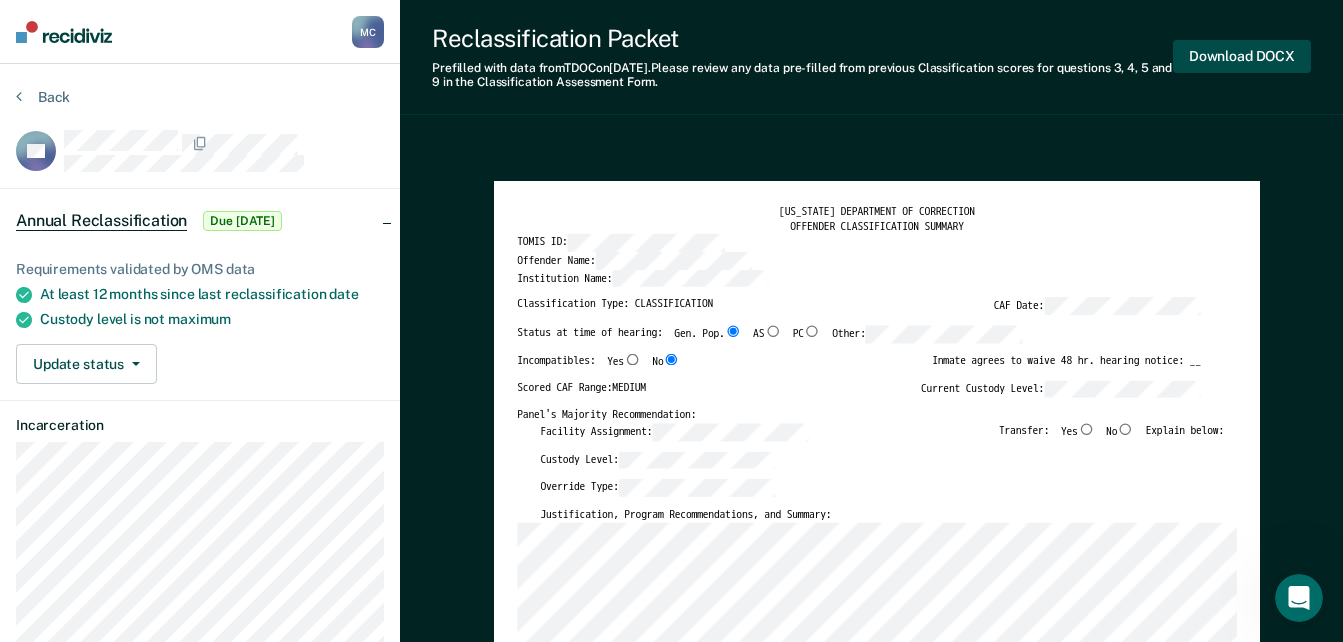 click on "Download DOCX" at bounding box center [1242, 56] 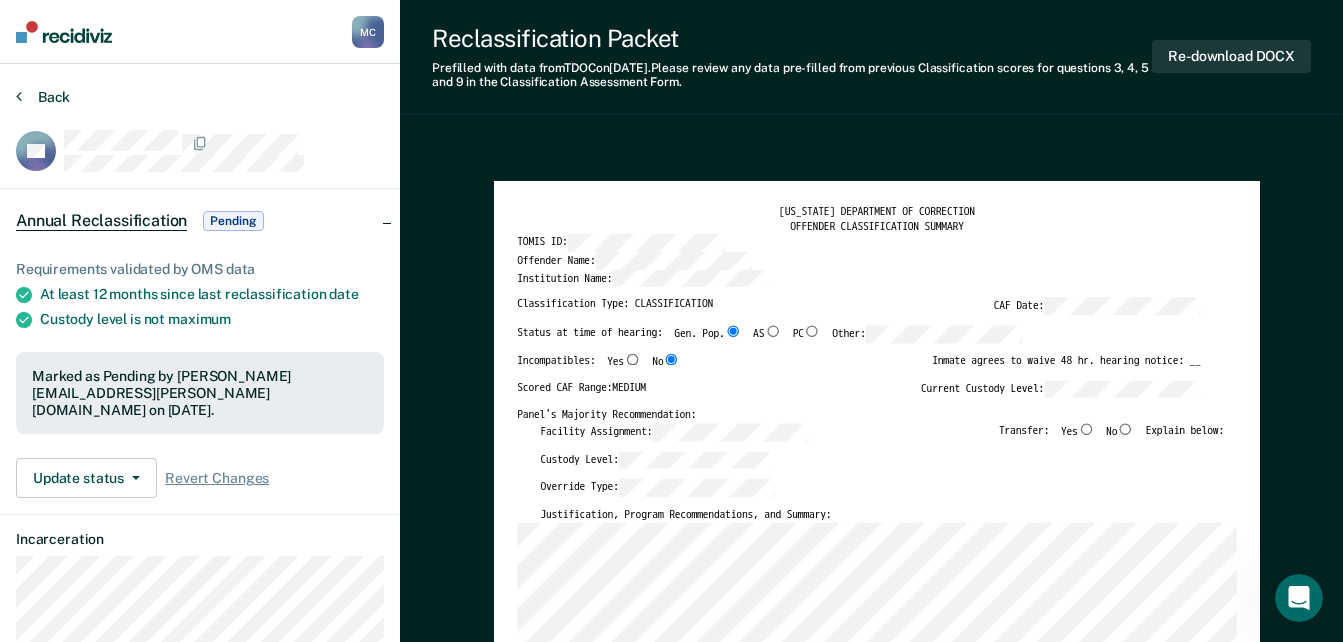 click on "Back" at bounding box center [43, 97] 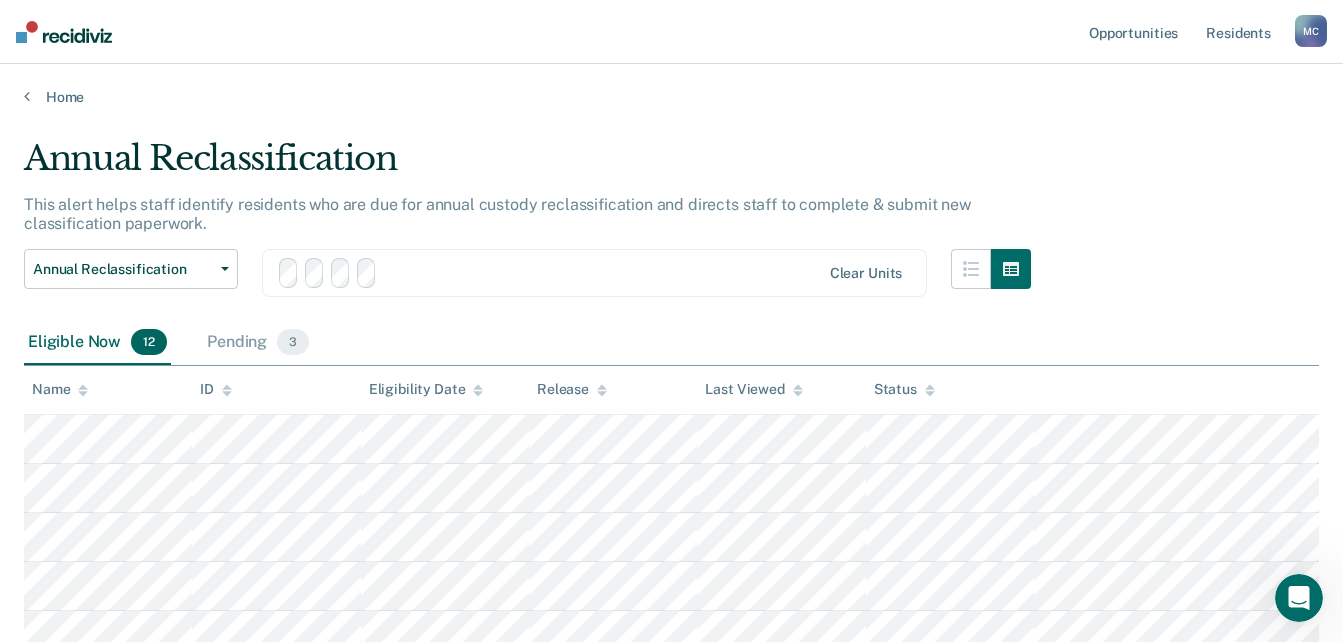 scroll, scrollTop: 100, scrollLeft: 0, axis: vertical 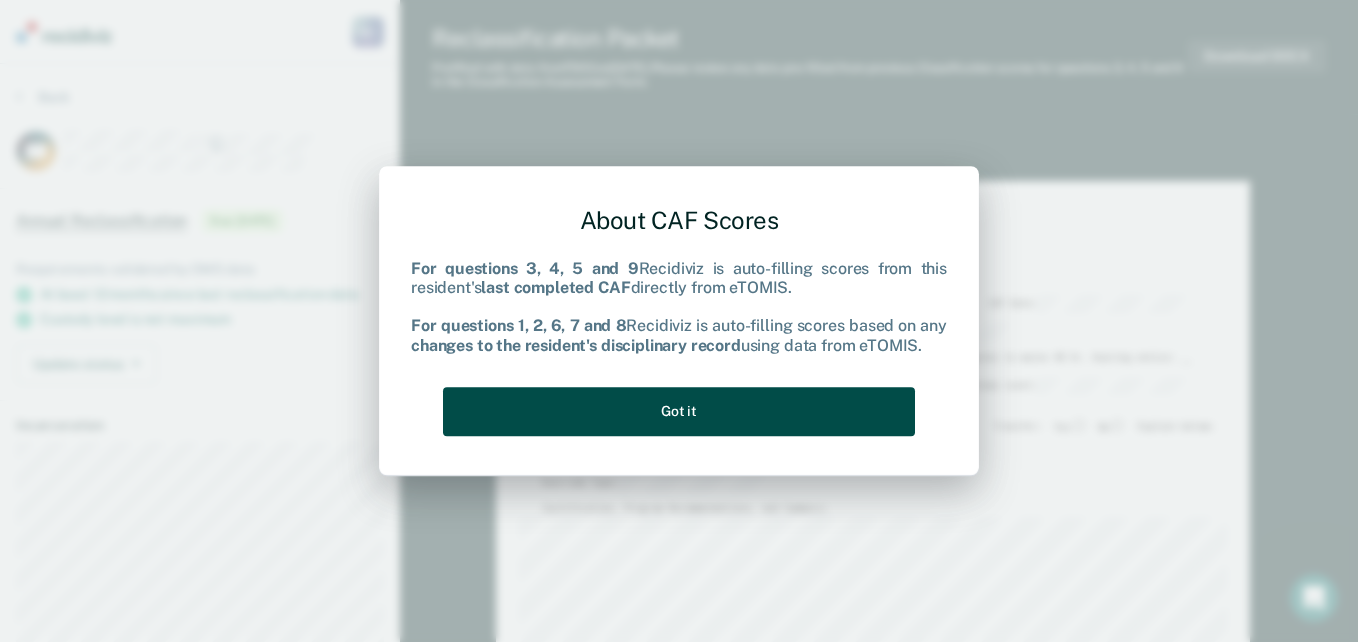 click on "Got it" at bounding box center [679, 411] 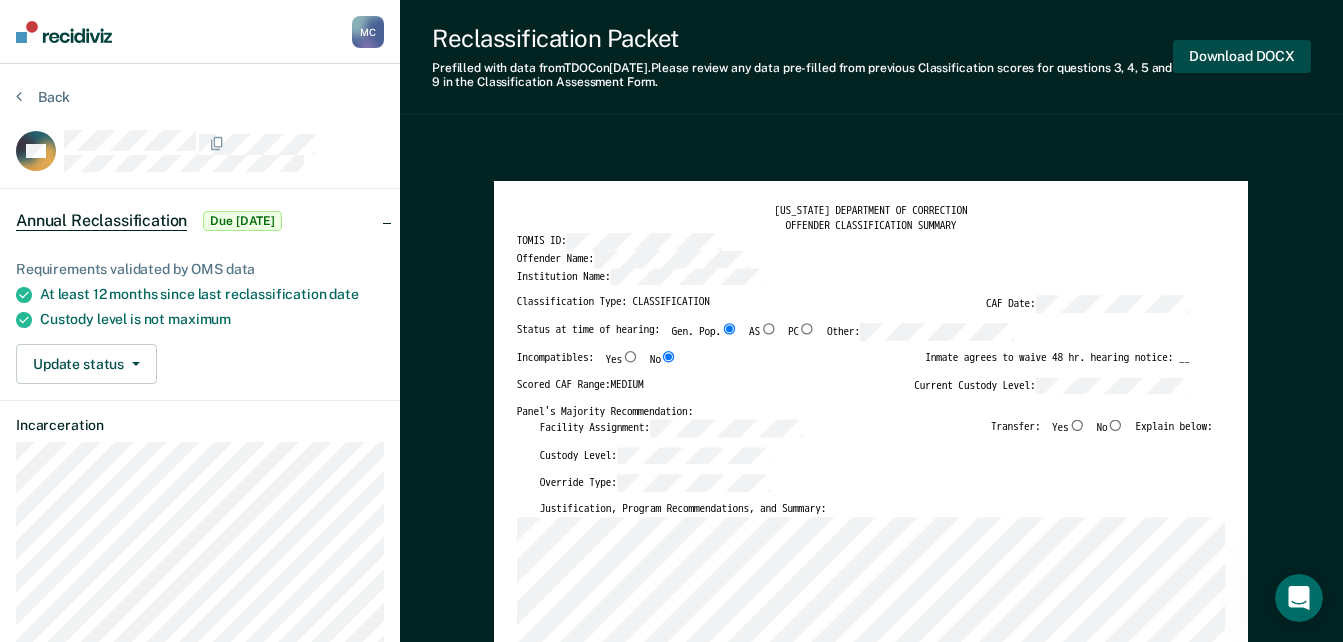 click on "Download DOCX" at bounding box center (1242, 56) 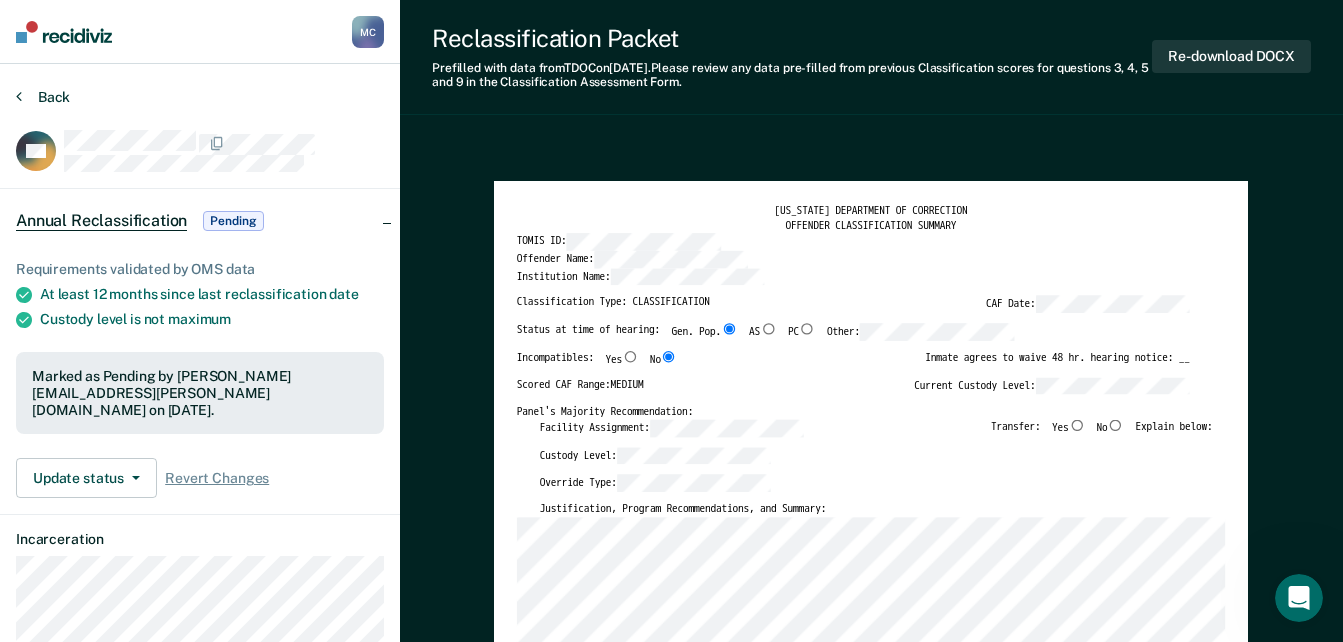 click on "Back" at bounding box center (43, 97) 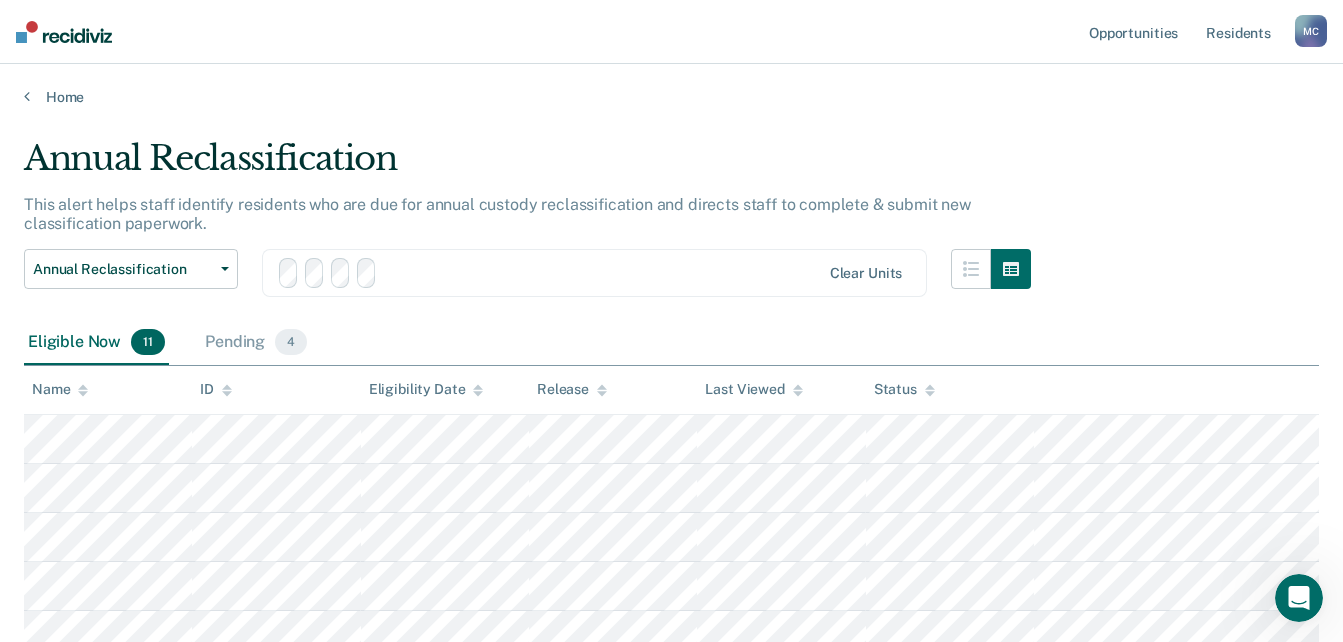scroll, scrollTop: 100, scrollLeft: 0, axis: vertical 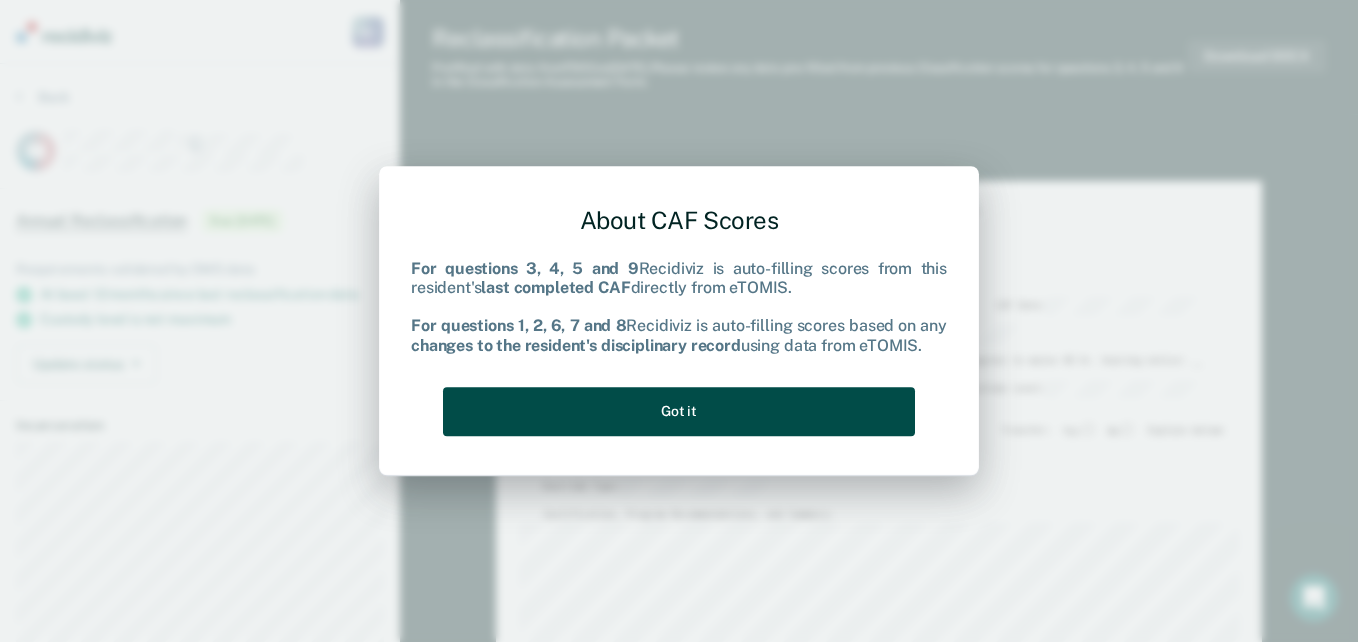 click on "Got it" at bounding box center [679, 411] 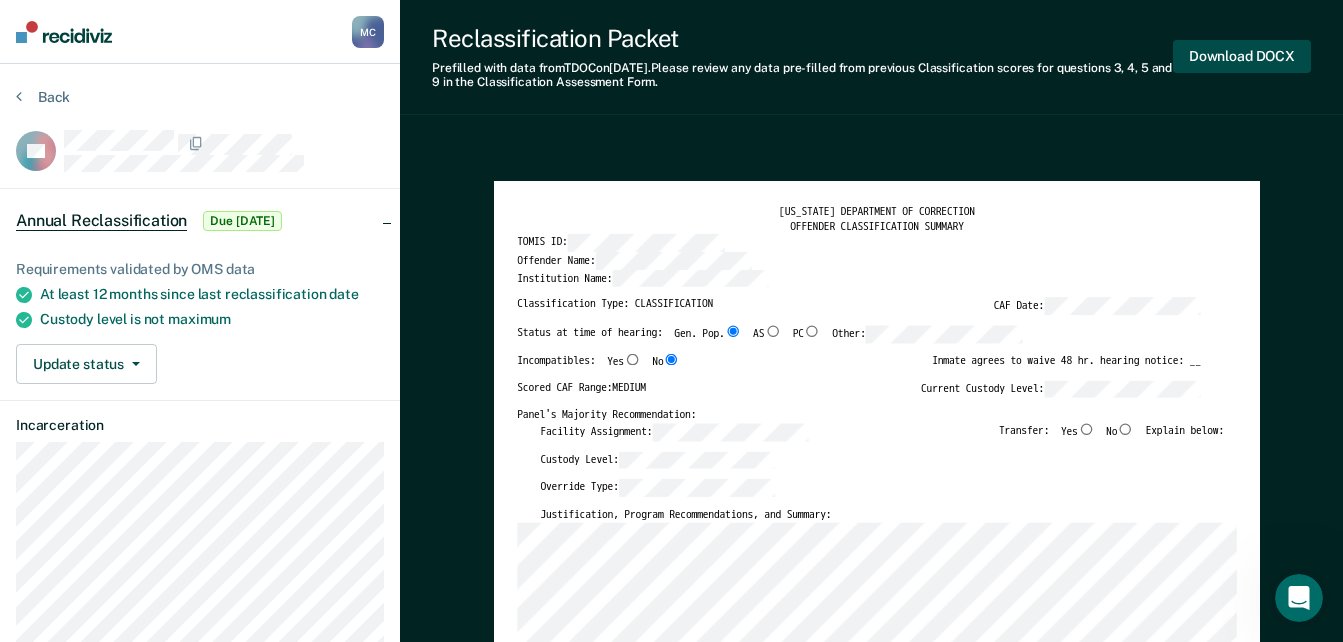 click on "Download DOCX" at bounding box center (1242, 56) 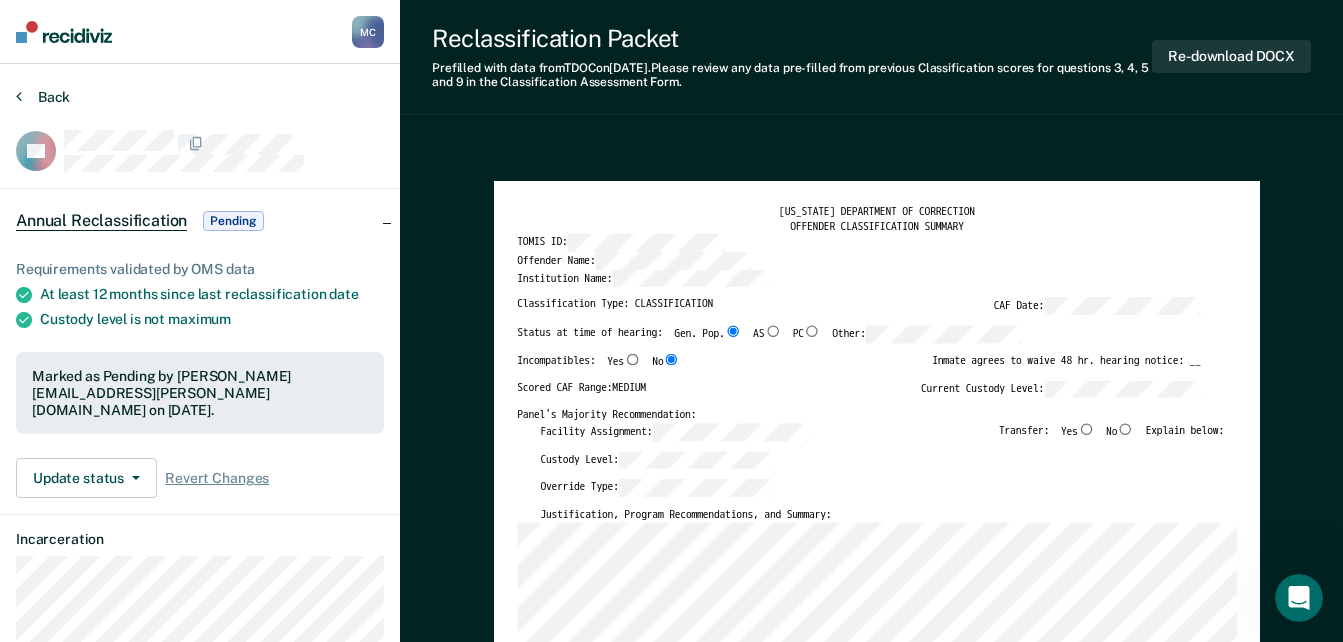 click on "Back" at bounding box center (43, 97) 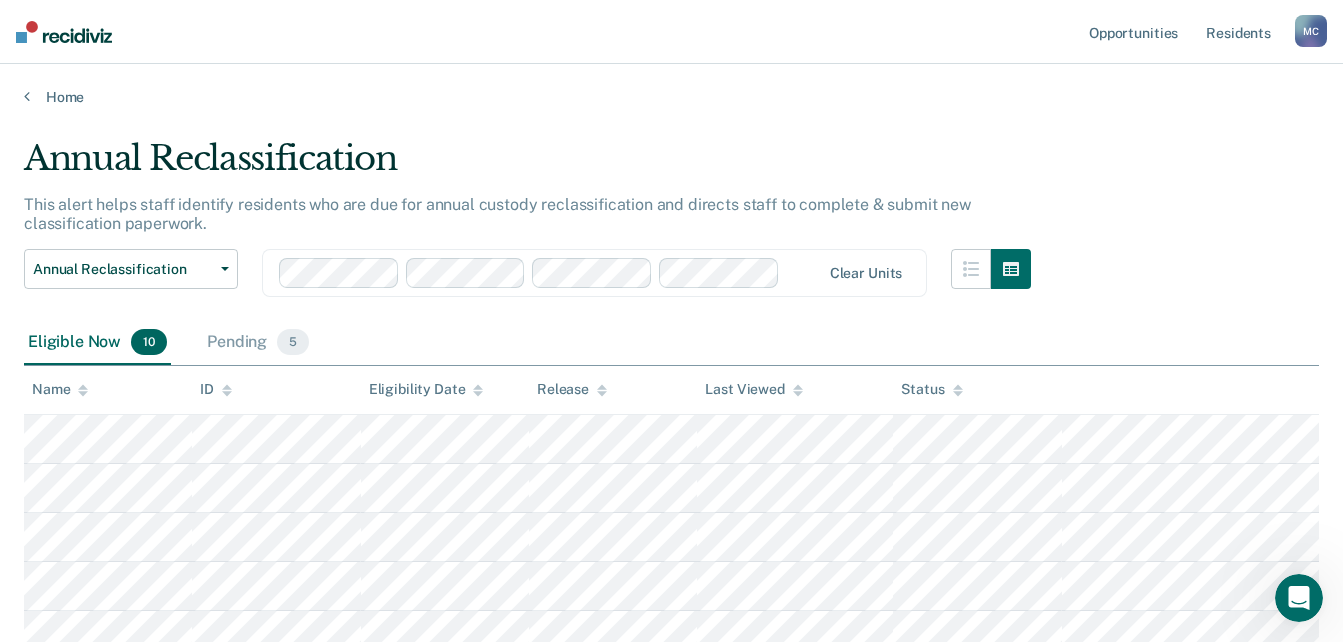 scroll, scrollTop: 100, scrollLeft: 0, axis: vertical 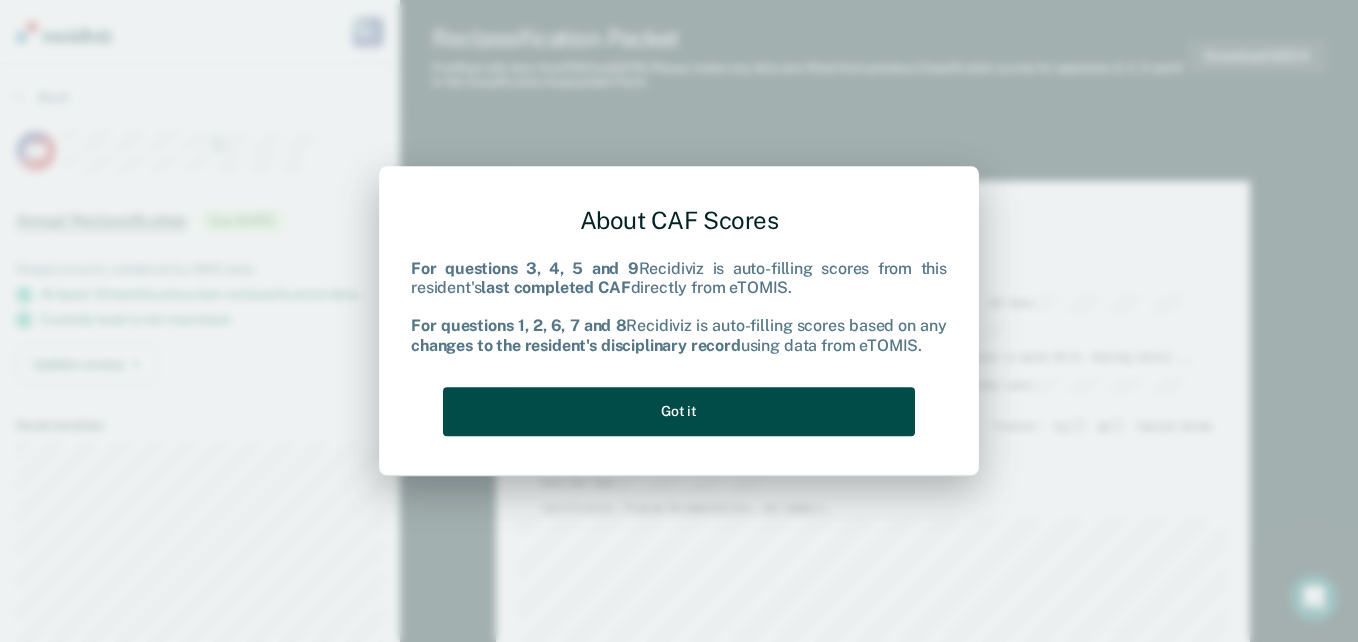 drag, startPoint x: 638, startPoint y: 405, endPoint x: 771, endPoint y: 366, distance: 138.60014 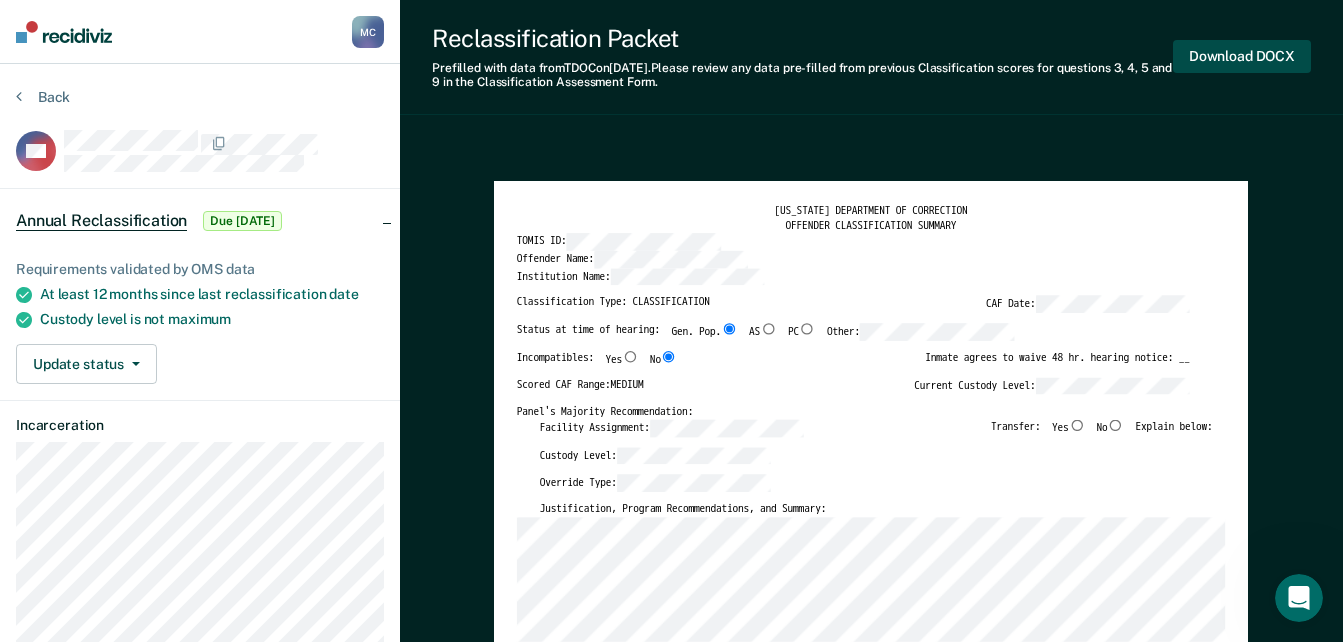 click on "Download DOCX" at bounding box center (1242, 56) 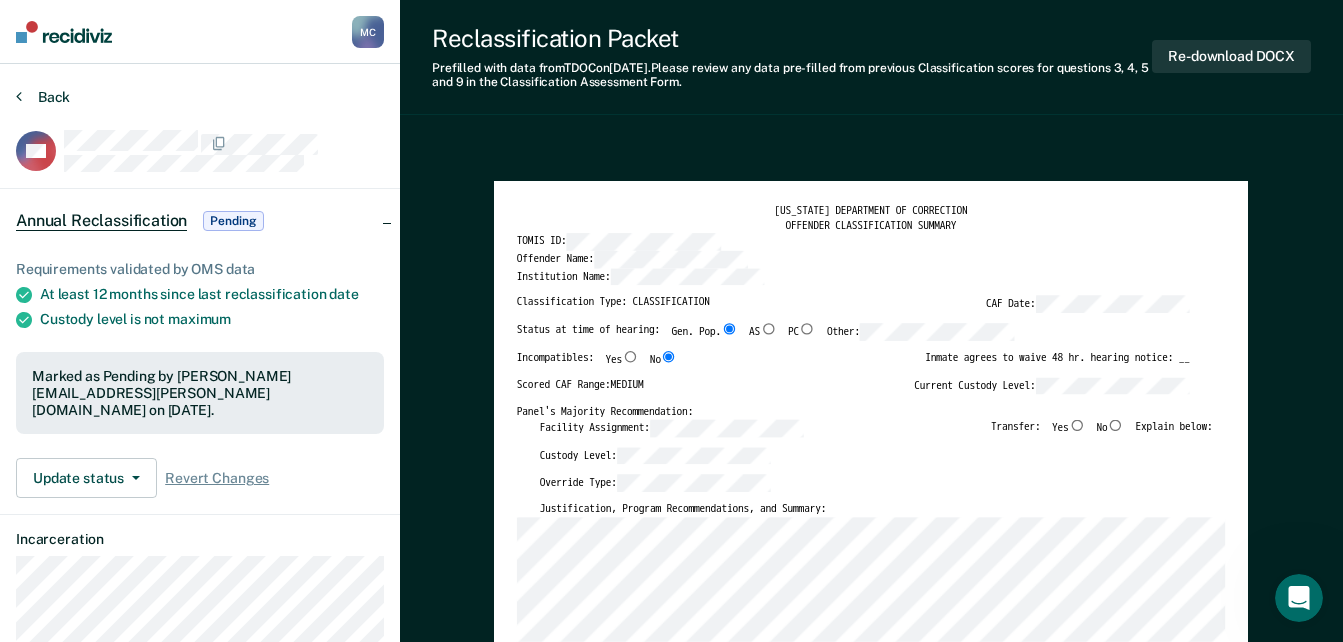 click on "Back" at bounding box center (43, 97) 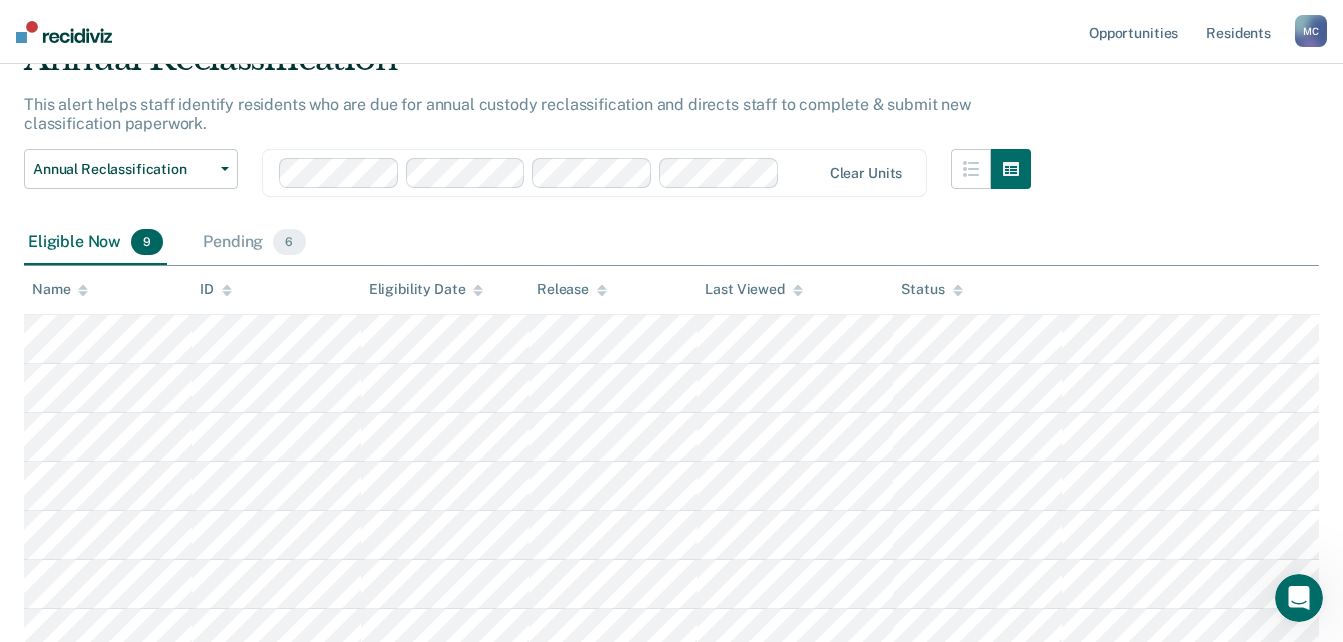 scroll, scrollTop: 0, scrollLeft: 0, axis: both 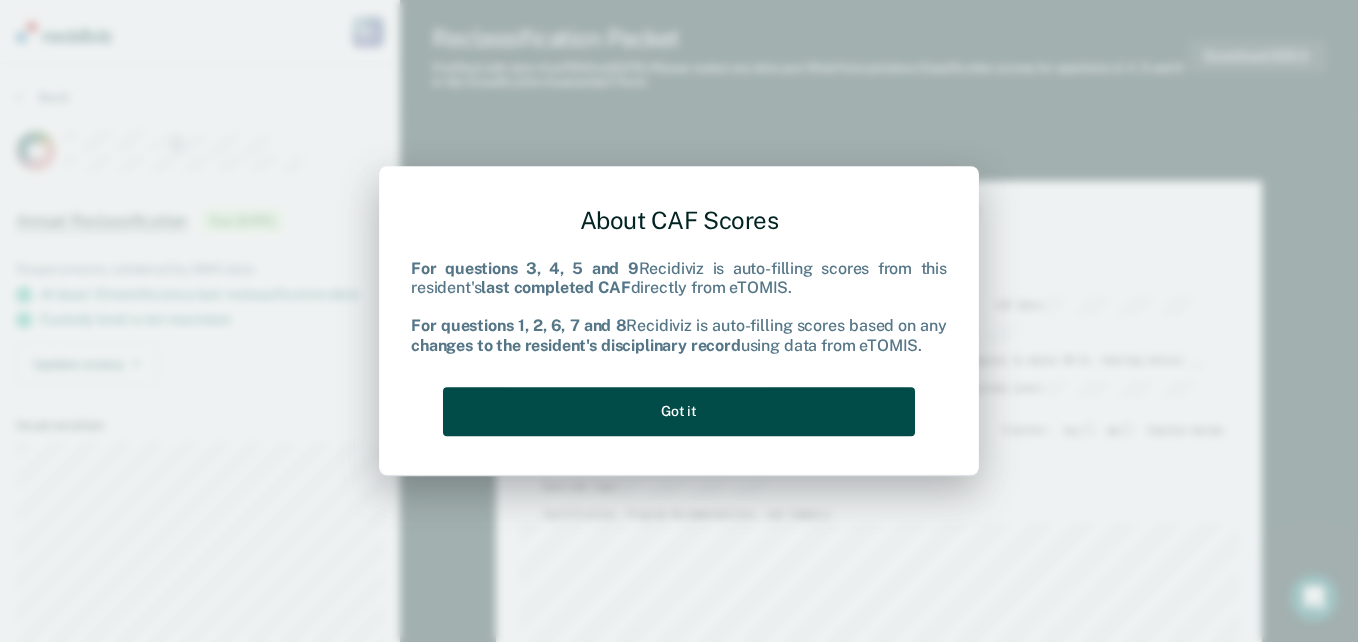 click on "Got it" at bounding box center [679, 411] 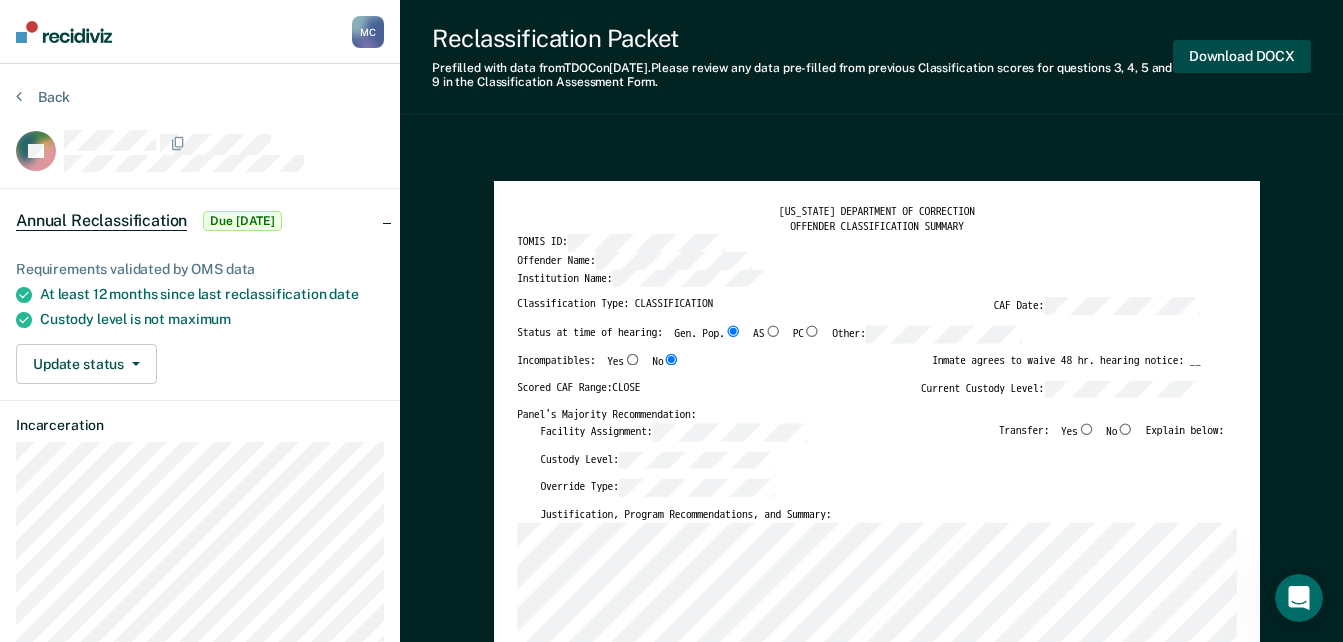 click on "Download DOCX" at bounding box center [1242, 56] 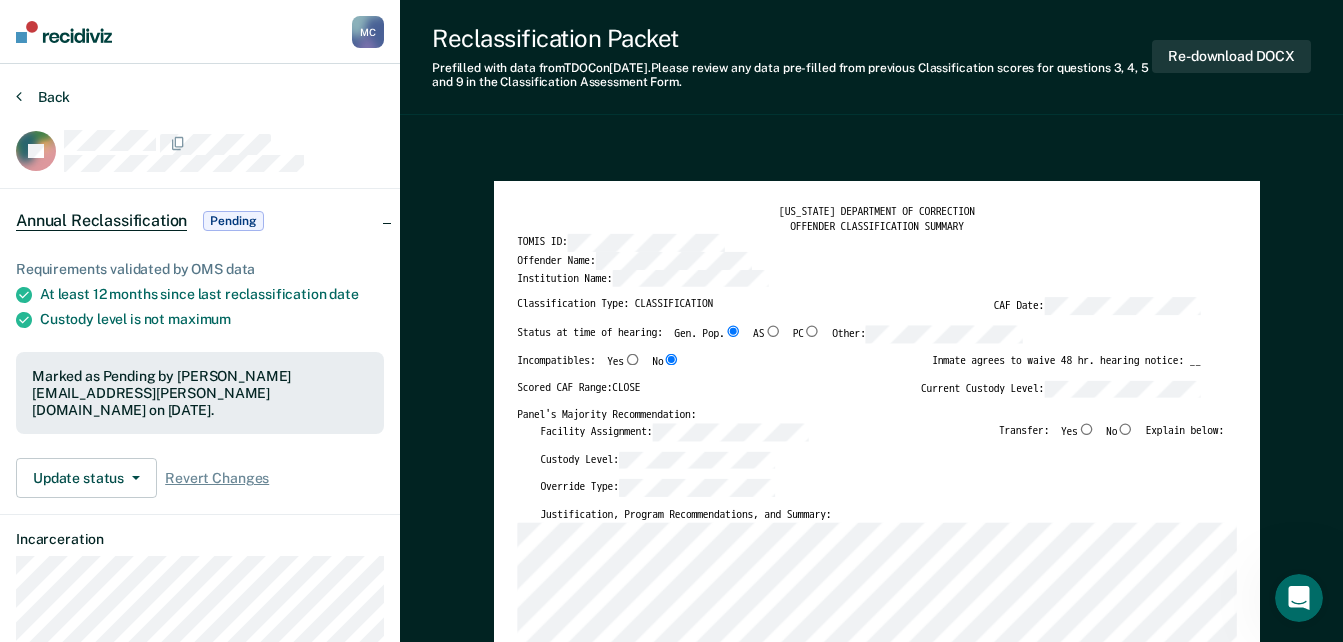 click on "Back" at bounding box center [43, 97] 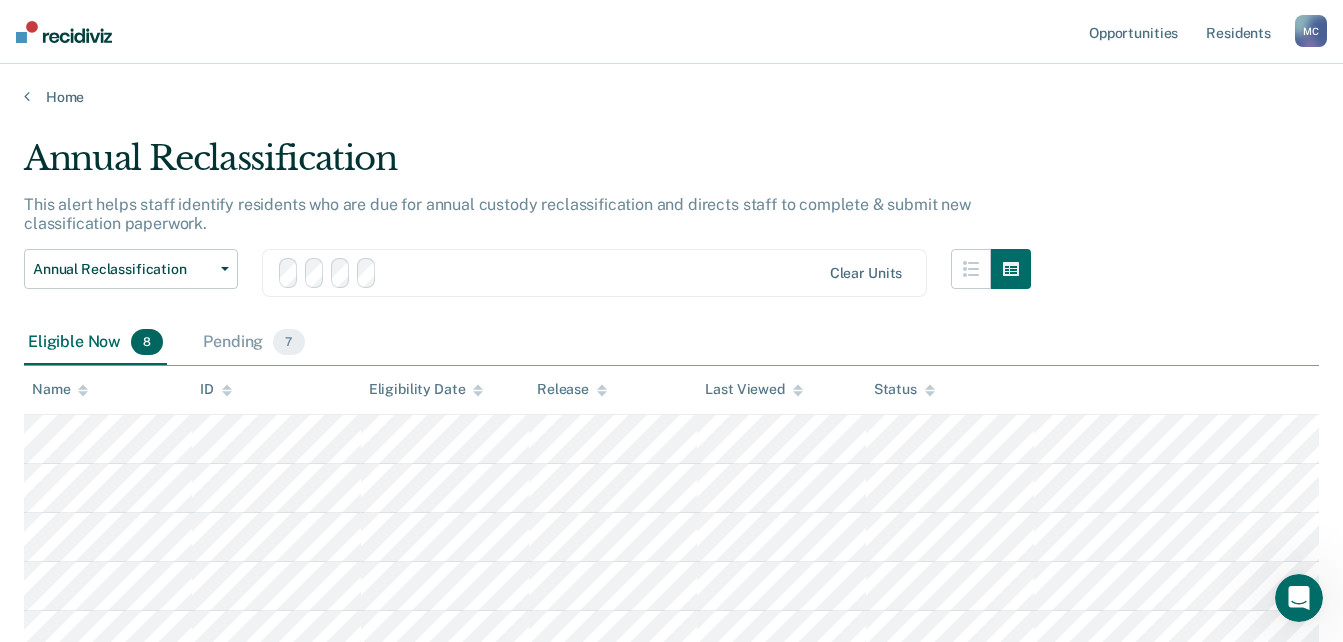scroll, scrollTop: 100, scrollLeft: 0, axis: vertical 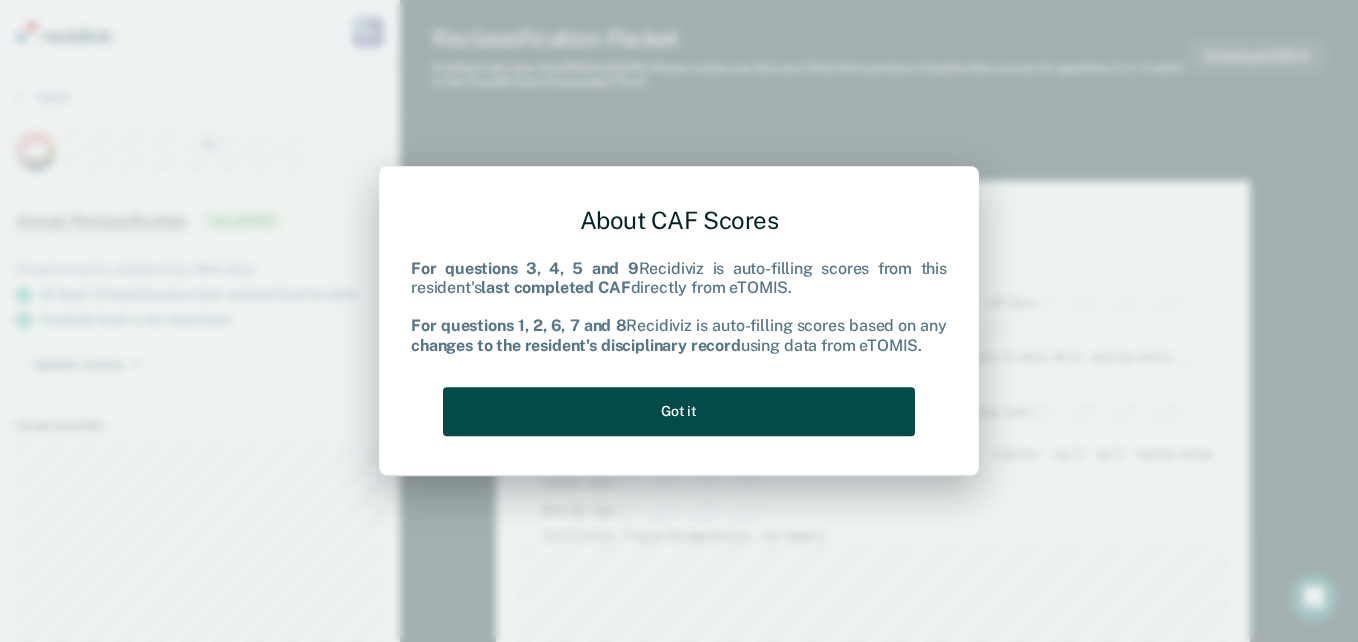 click on "Got it" at bounding box center (679, 411) 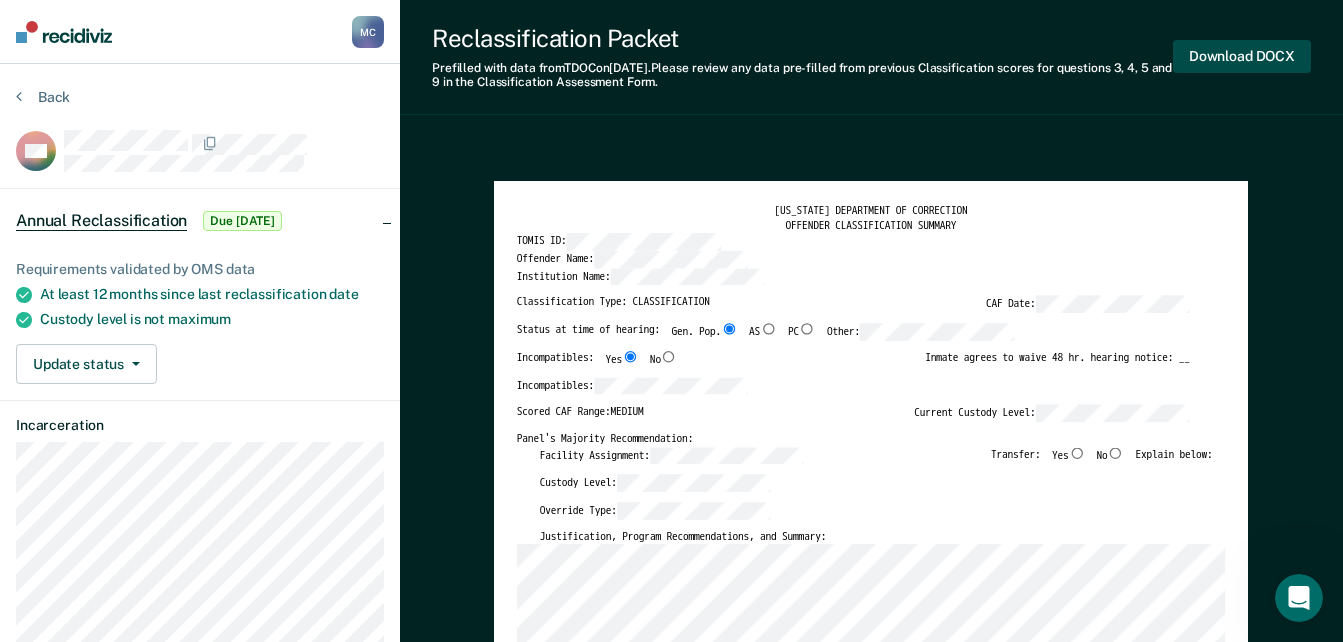 click on "Download DOCX" at bounding box center (1242, 56) 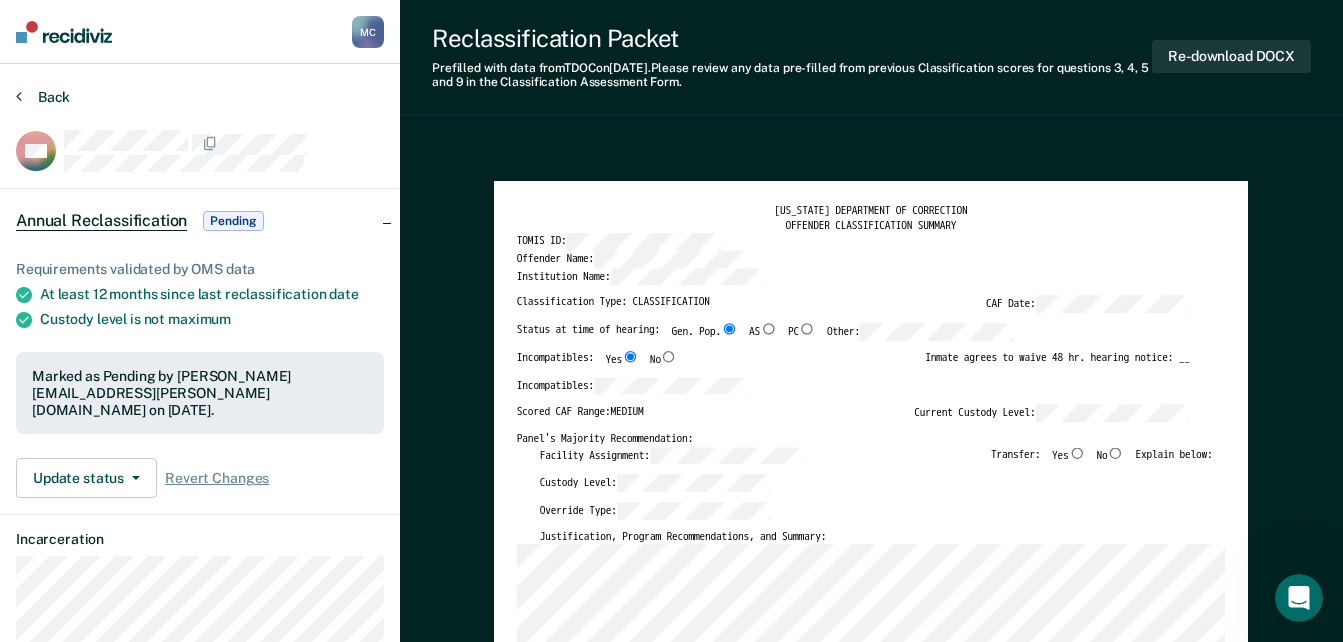 click on "Back" at bounding box center [43, 97] 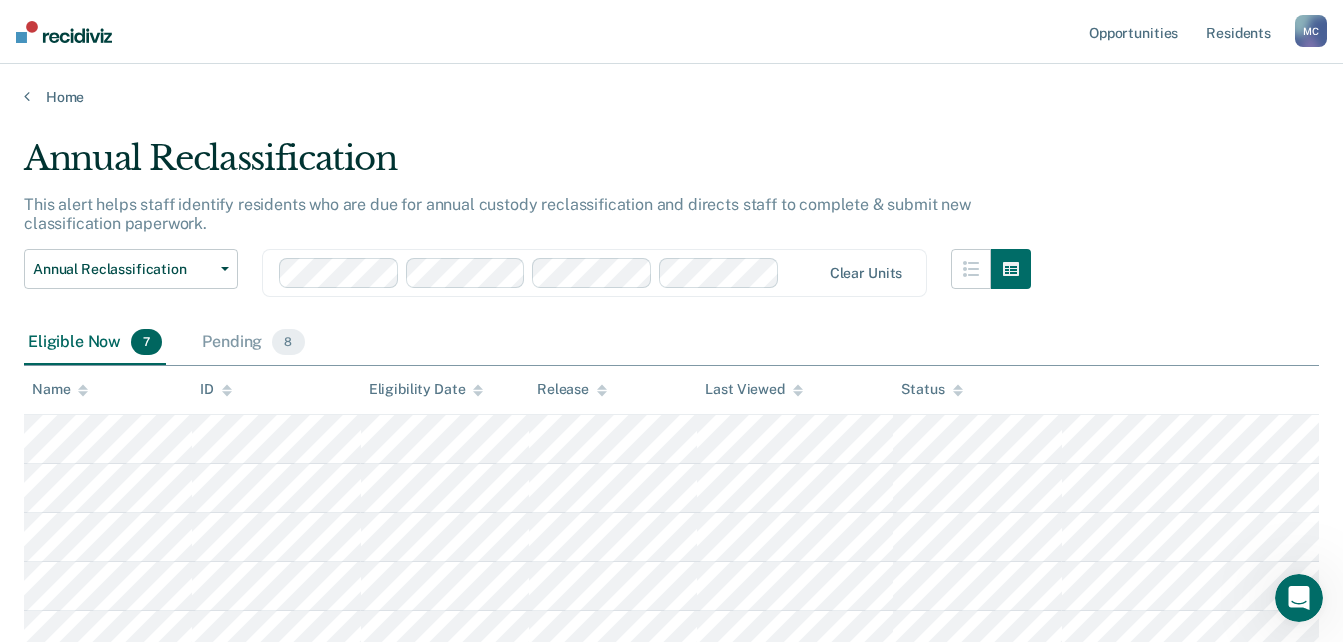scroll, scrollTop: 100, scrollLeft: 0, axis: vertical 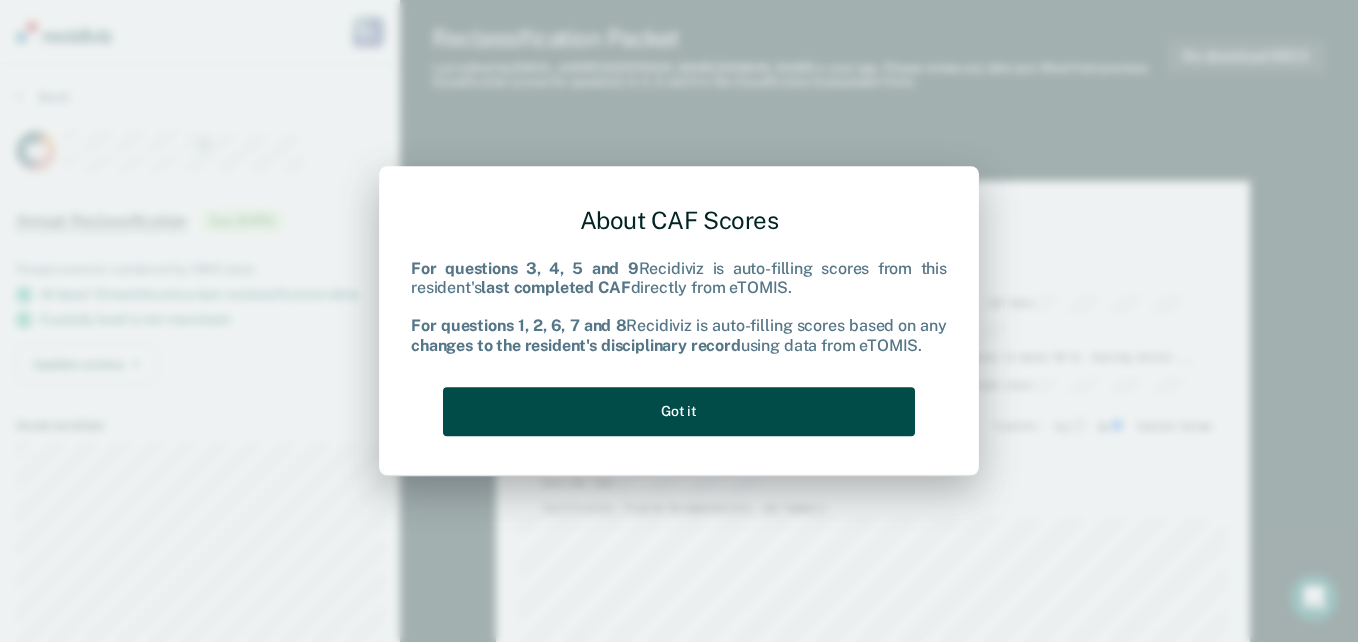 click on "Got it" at bounding box center [679, 411] 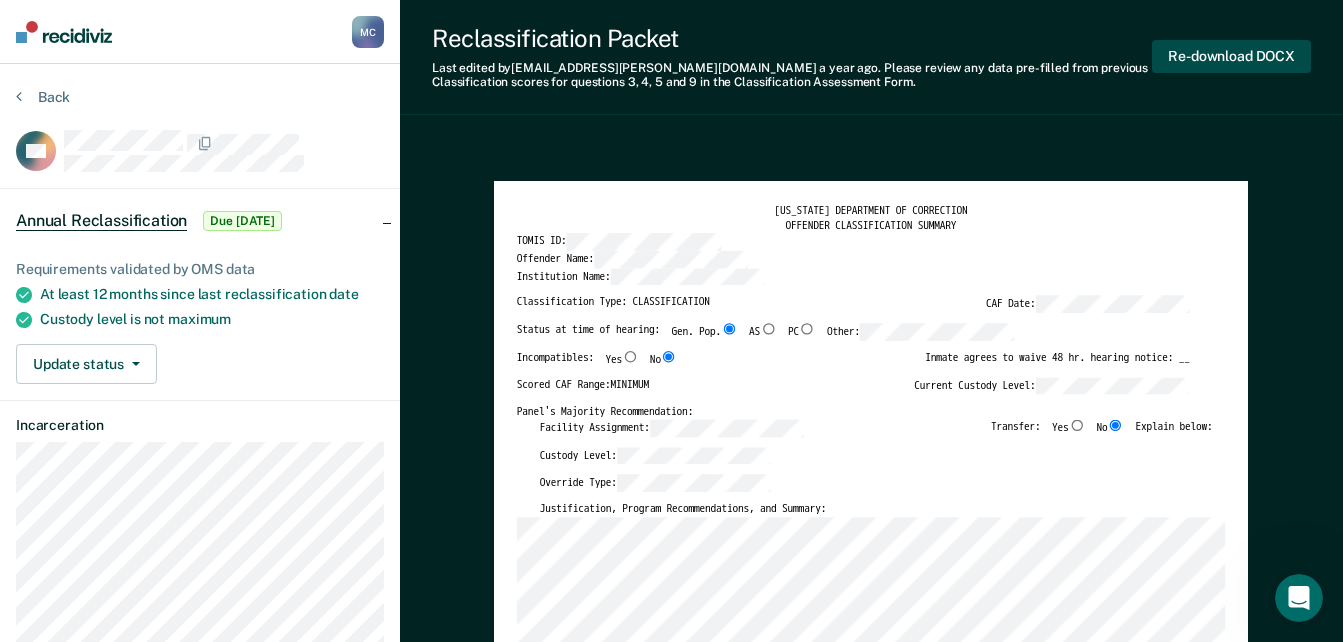 click on "Re-download DOCX" at bounding box center (1231, 56) 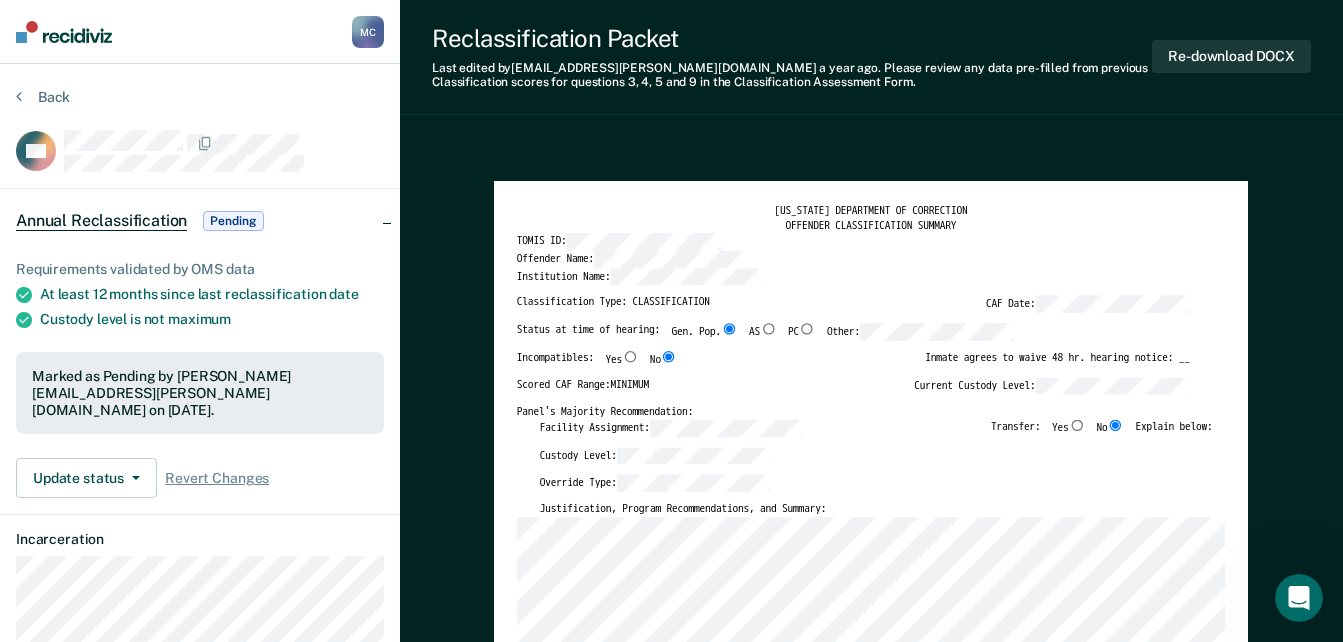 click on "[US_STATE] DEPARTMENT OF CORRECTION OFFENDER CLASSIFICATION SUMMARY TOMIS ID:  Offender Name:  Institution Name:  Classification Type: CLASSIFICATION CAF Date:  Status at time of hearing: Gen. Pop. AS PC Other:   Incompatibles: Yes No Inmate agrees to waive 48 hr. hearing notice: __ Scored CAF Range: MINIMUM Current Custody Level:  Panel's Majority Recommendation: Facility Assignment: Transfer: Yes No Explain below: Custody Level:  Override Type:  Justification, Program Recommendations, and Summary: Updated Photo Needed: Yes No Emergency contact updated: Yes No Date Updated:  Offender Signature: _______________________ Appeal: Yes No If Yes, provide appeal & copy to Inmate Panel Member Signatures: Date: ___________ Chairperson Treatment Member Security Member If panel member disagrees with majority recommend, state specific reasons: Approving Authority: Signature Date Approve ___ Deny ___ If denied, reasons include: [US_STATE] DEPARTMENT OF CORRECTION  CLASSIFICATION CUSTODY ASSESSMENT  INSTITUTION:   Name: 0 3" at bounding box center [871, 2273] 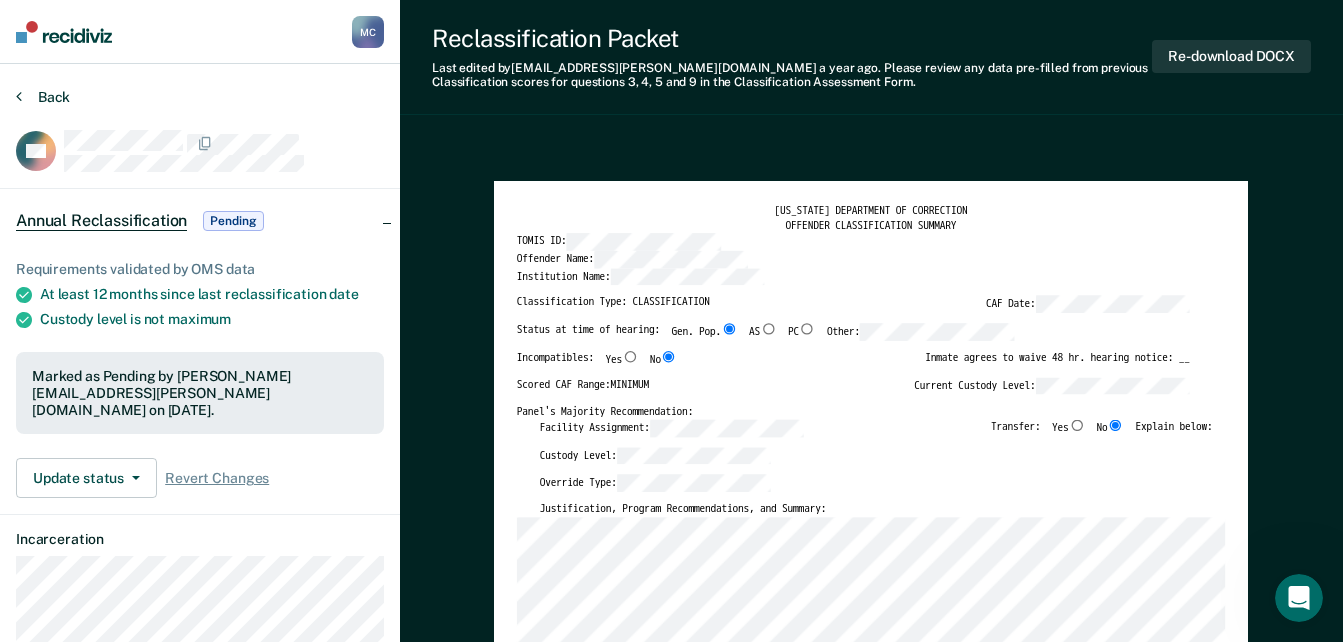 click on "Back" at bounding box center (43, 97) 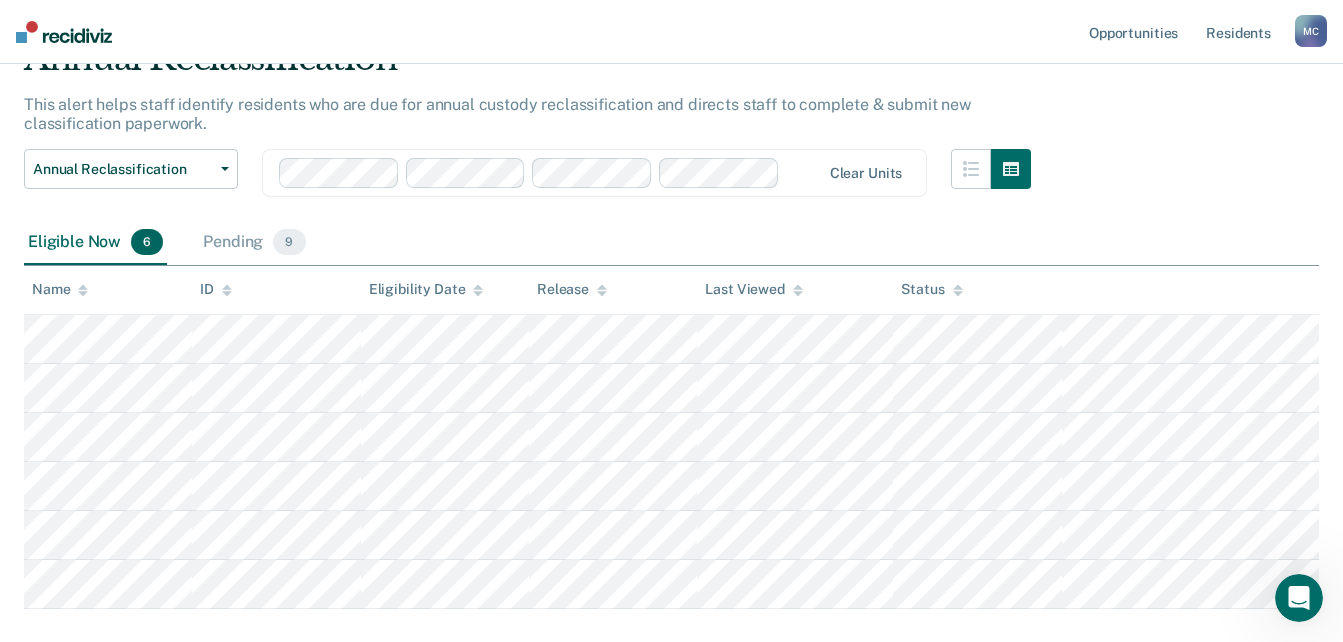 scroll, scrollTop: 0, scrollLeft: 0, axis: both 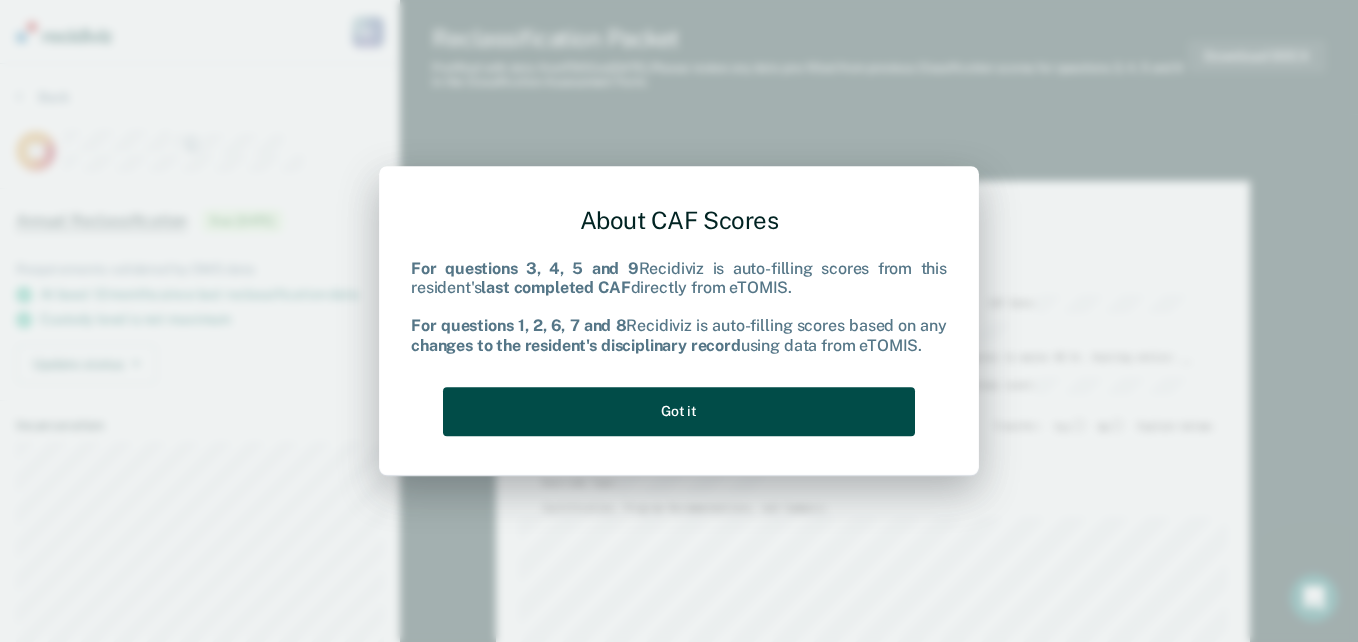 click on "Got it" at bounding box center (679, 411) 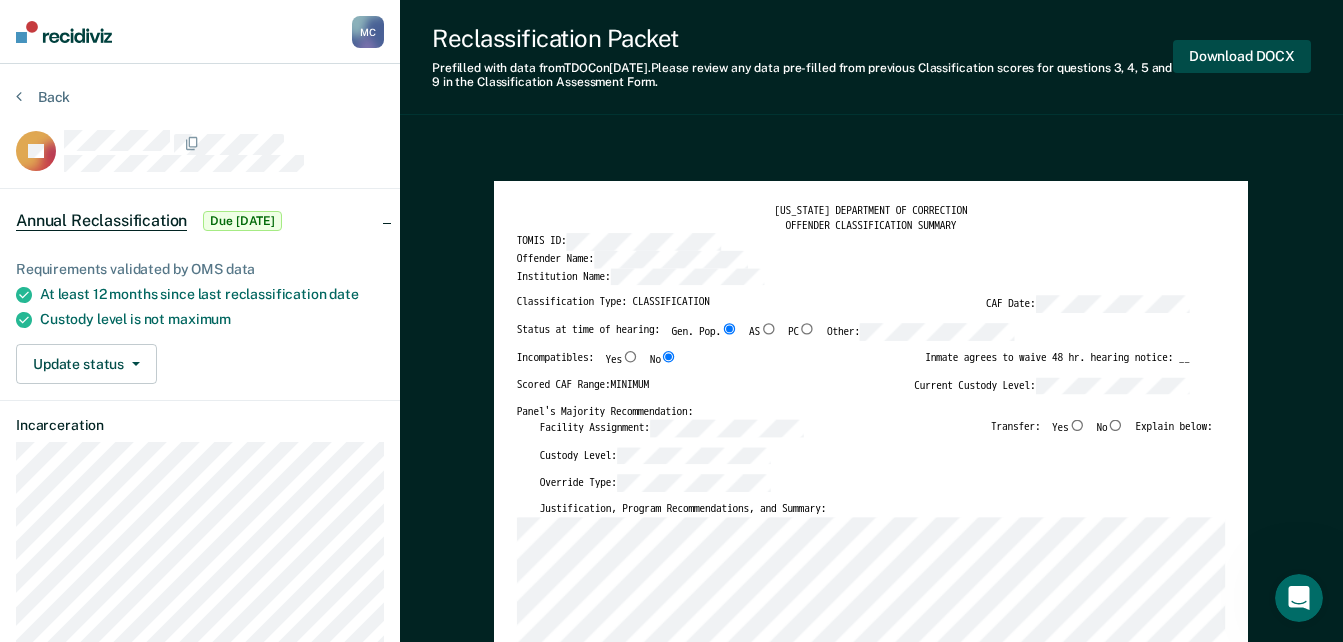 click on "Download DOCX" at bounding box center (1242, 56) 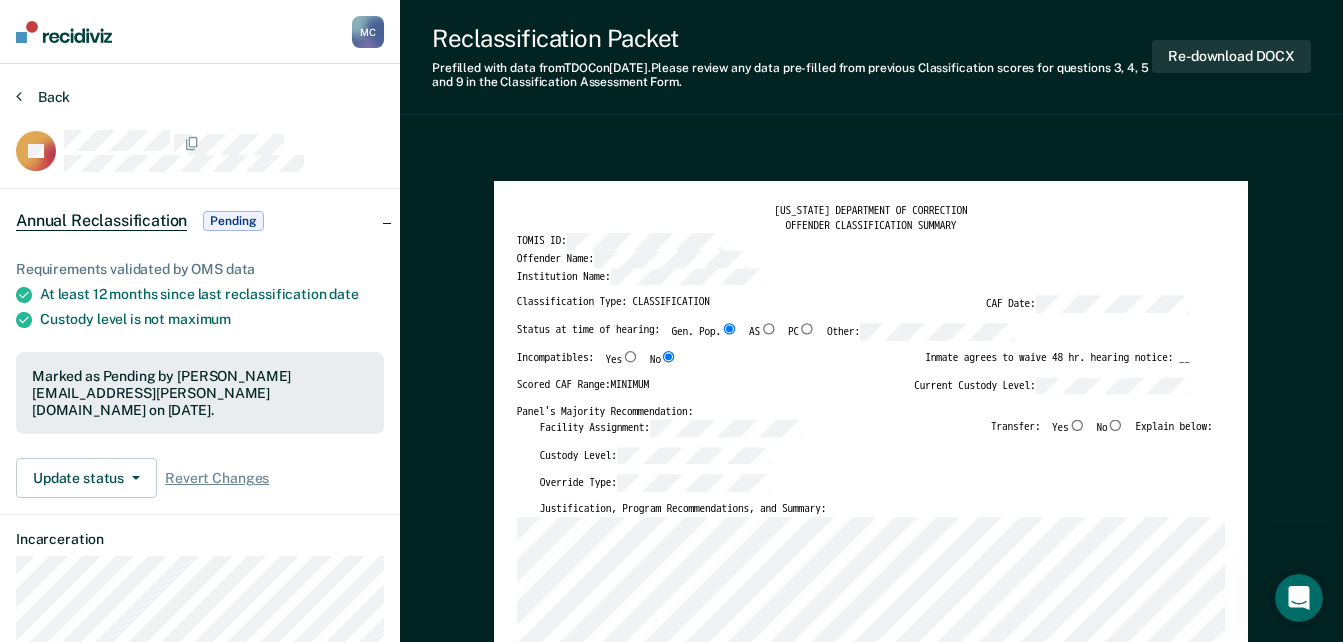 click on "Back" at bounding box center (43, 97) 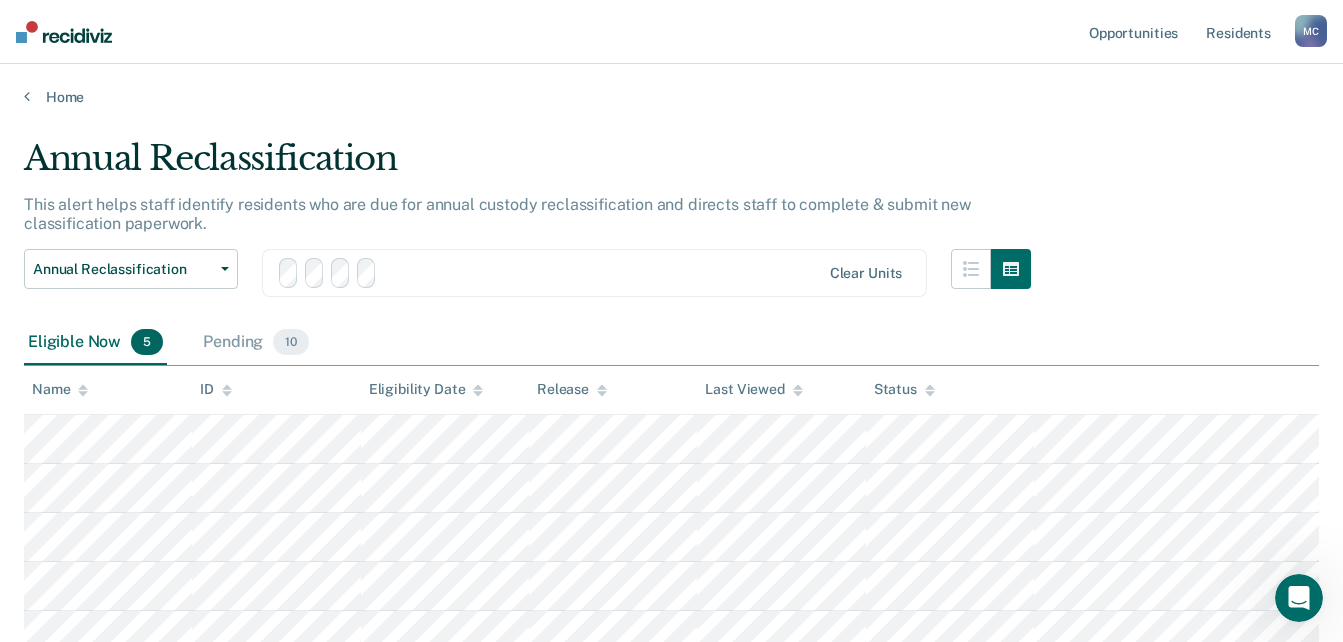 scroll, scrollTop: 100, scrollLeft: 0, axis: vertical 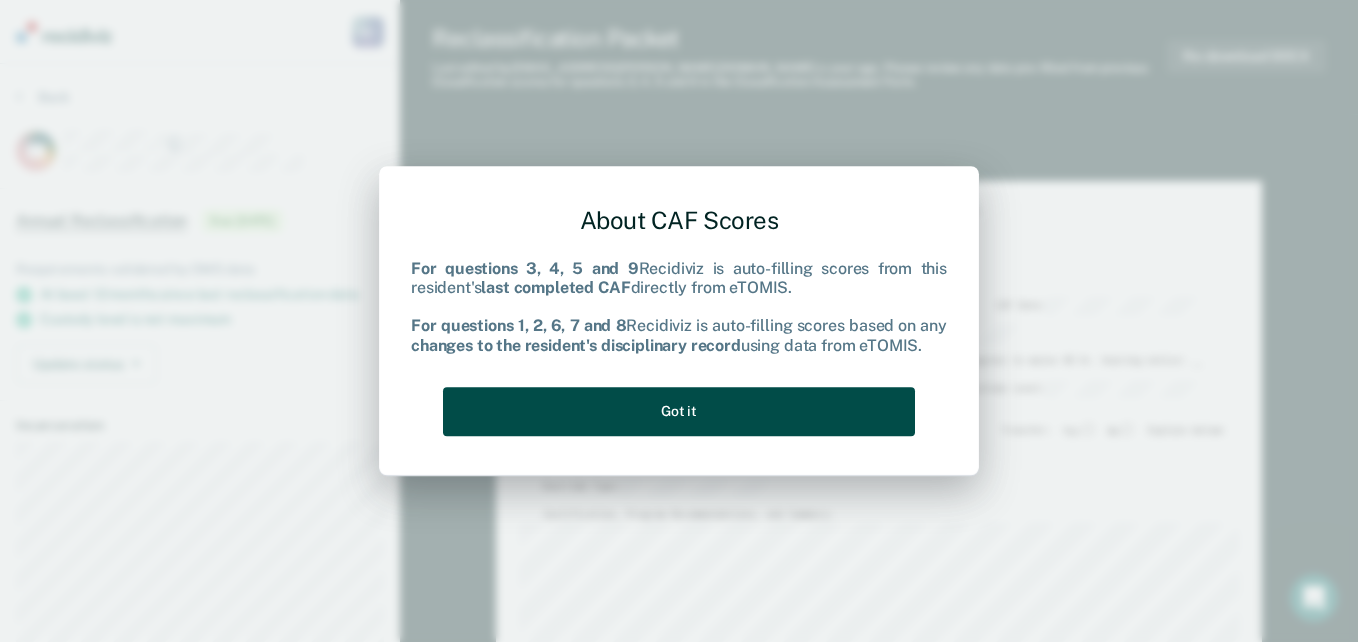 drag, startPoint x: 753, startPoint y: 413, endPoint x: 764, endPoint y: 406, distance: 13.038404 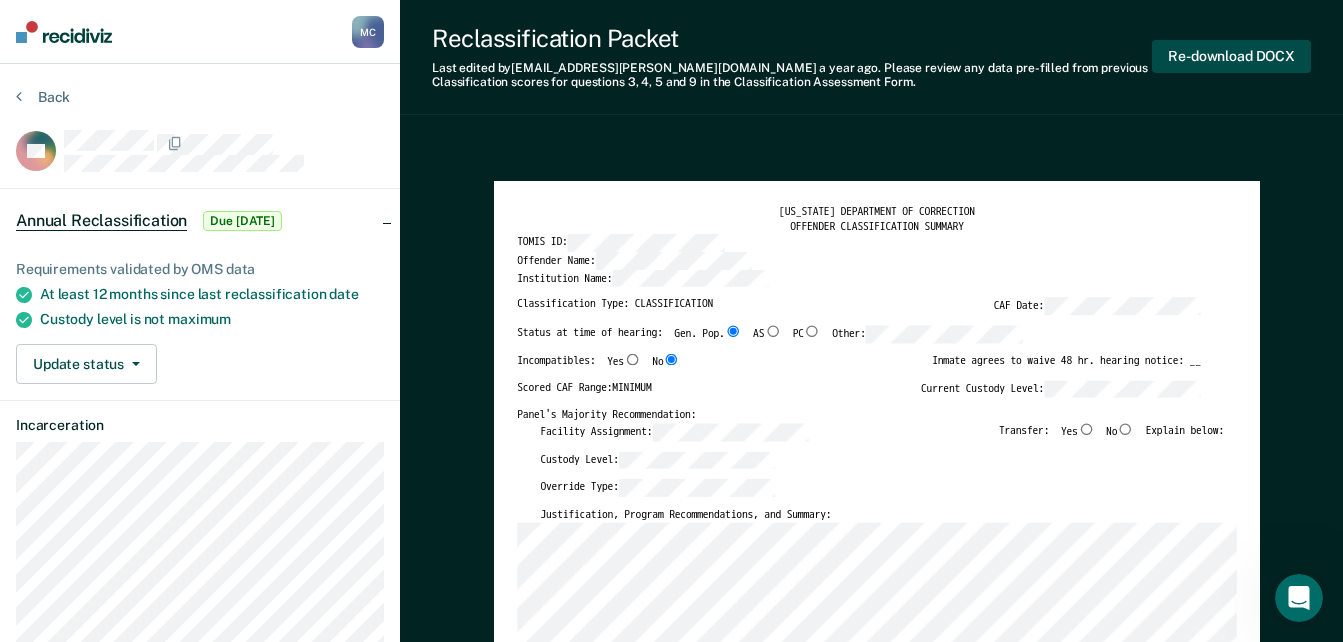 click on "Re-download DOCX" at bounding box center (1231, 56) 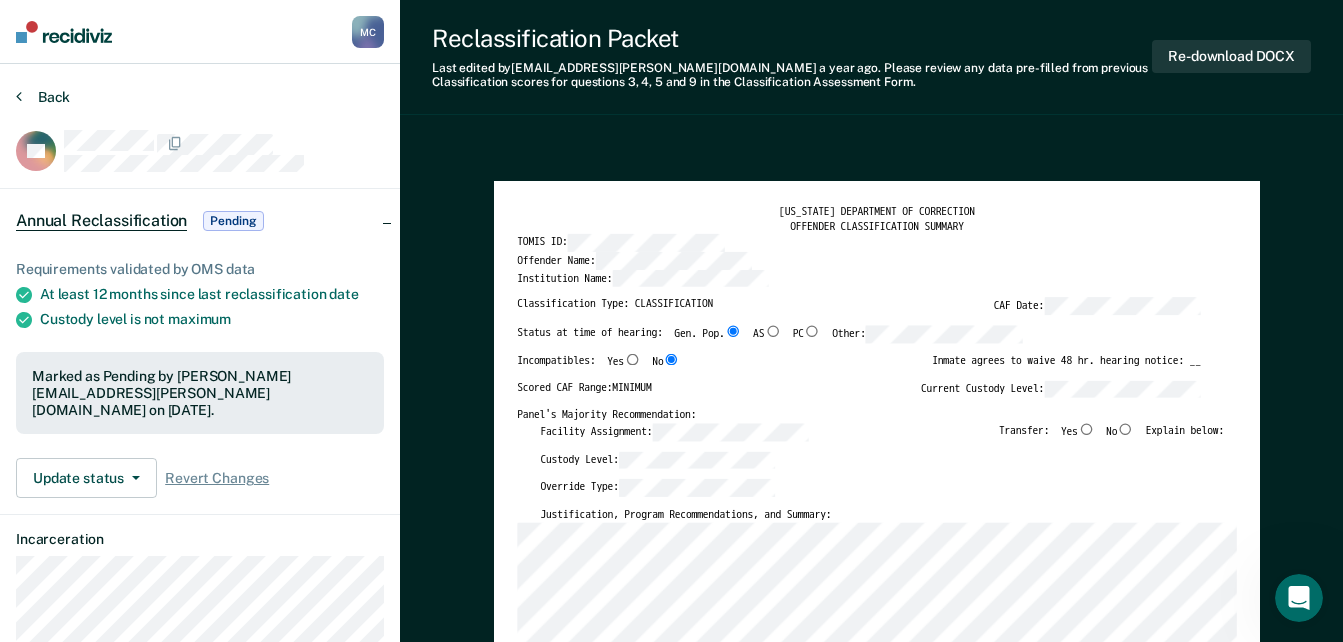 click on "Back" at bounding box center (43, 97) 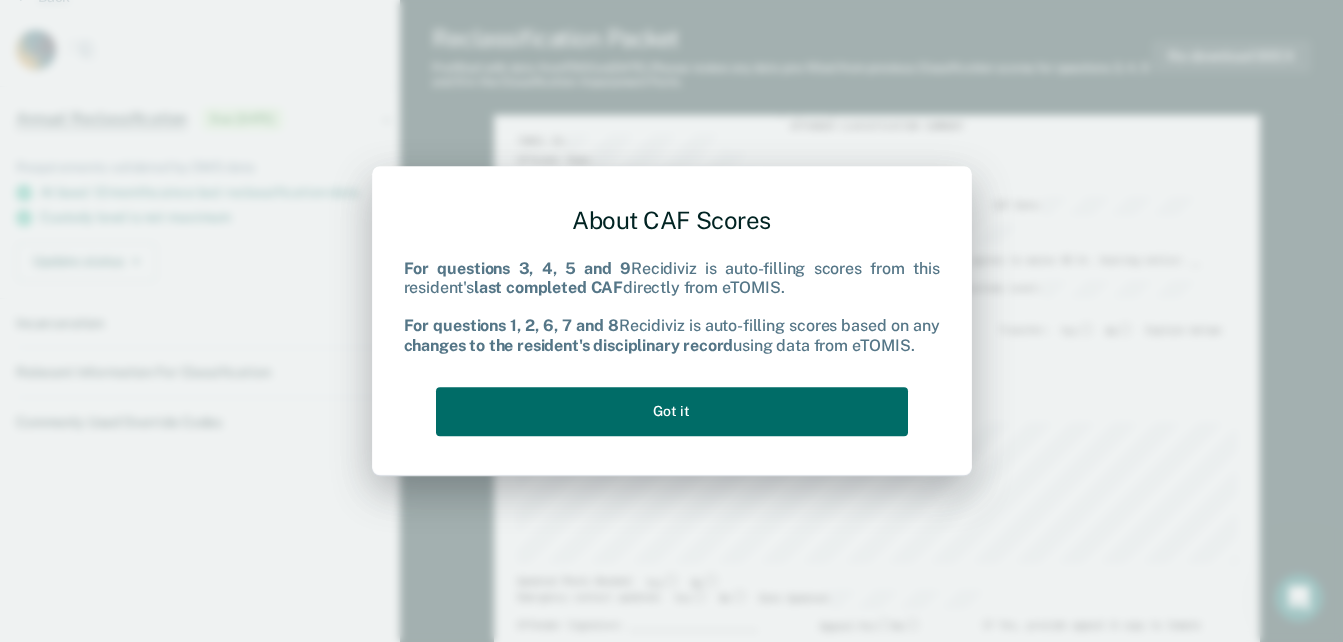 scroll, scrollTop: 0, scrollLeft: 0, axis: both 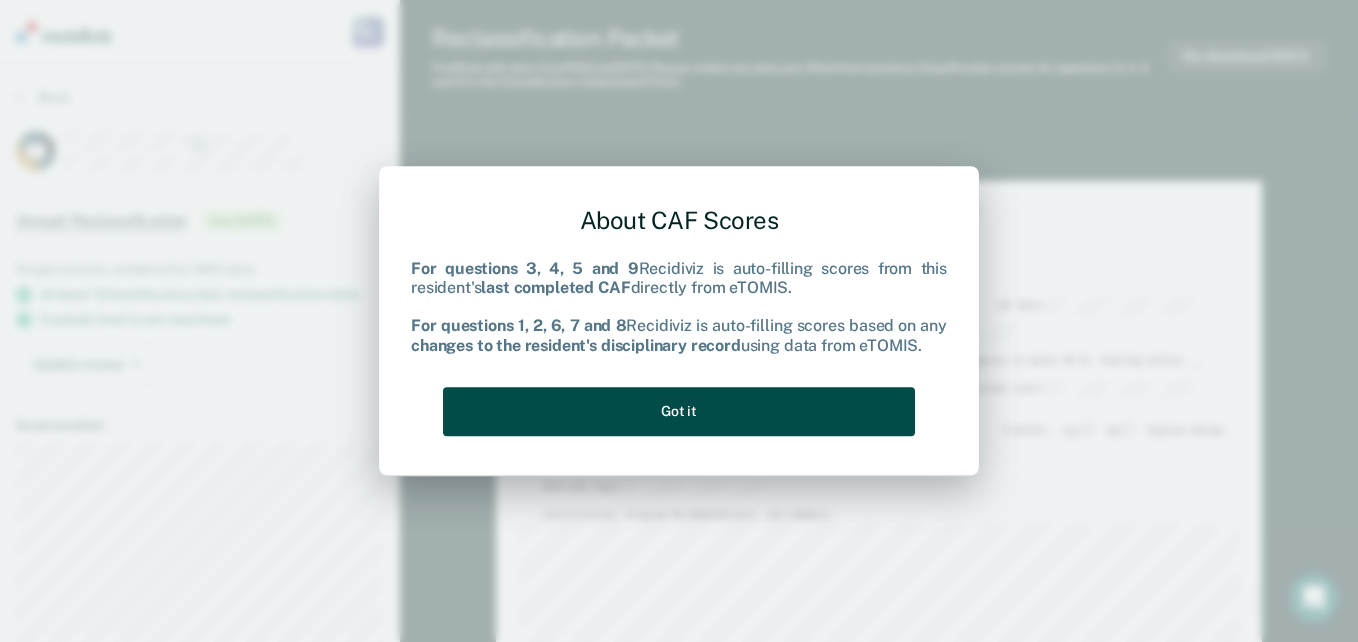 click on "Got it" at bounding box center (679, 411) 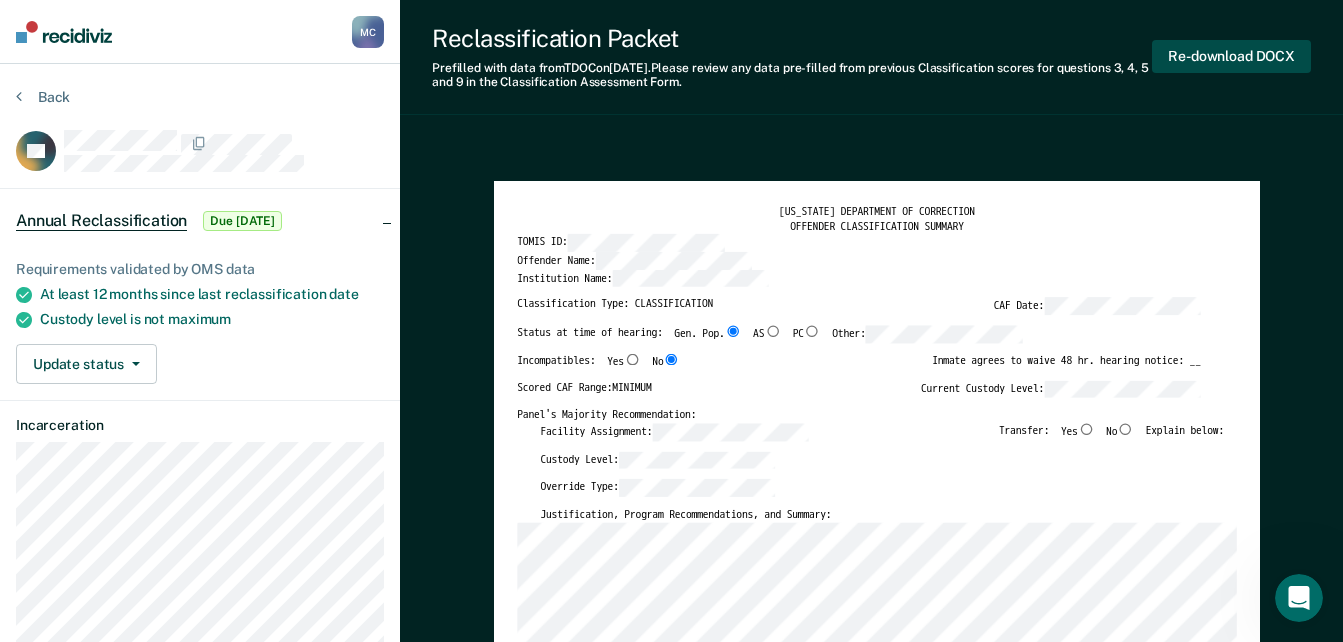 click on "Re-download DOCX" at bounding box center (1231, 56) 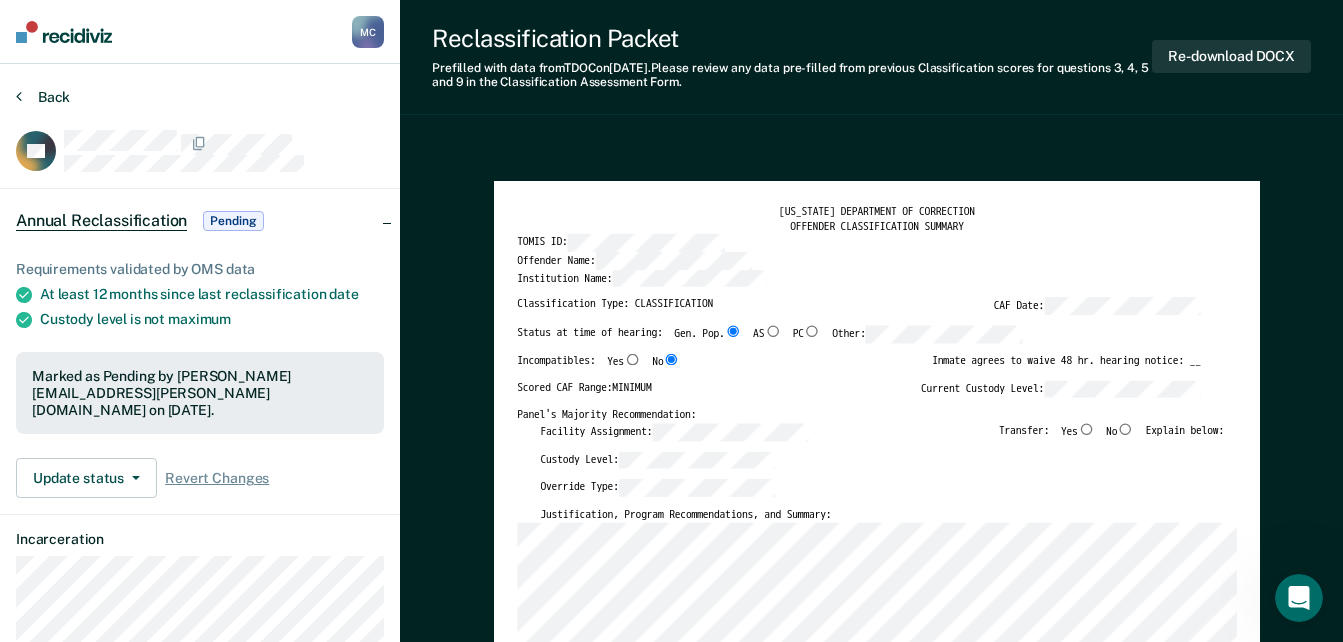 click on "Back" at bounding box center [43, 97] 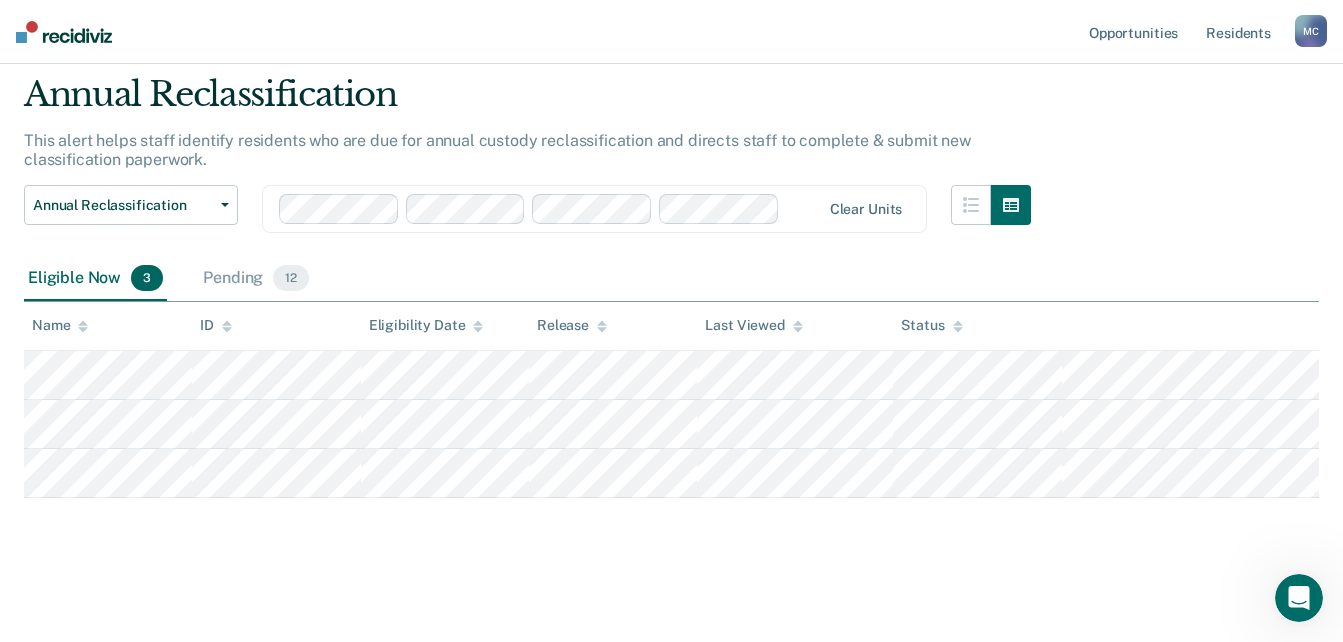 scroll, scrollTop: 0, scrollLeft: 0, axis: both 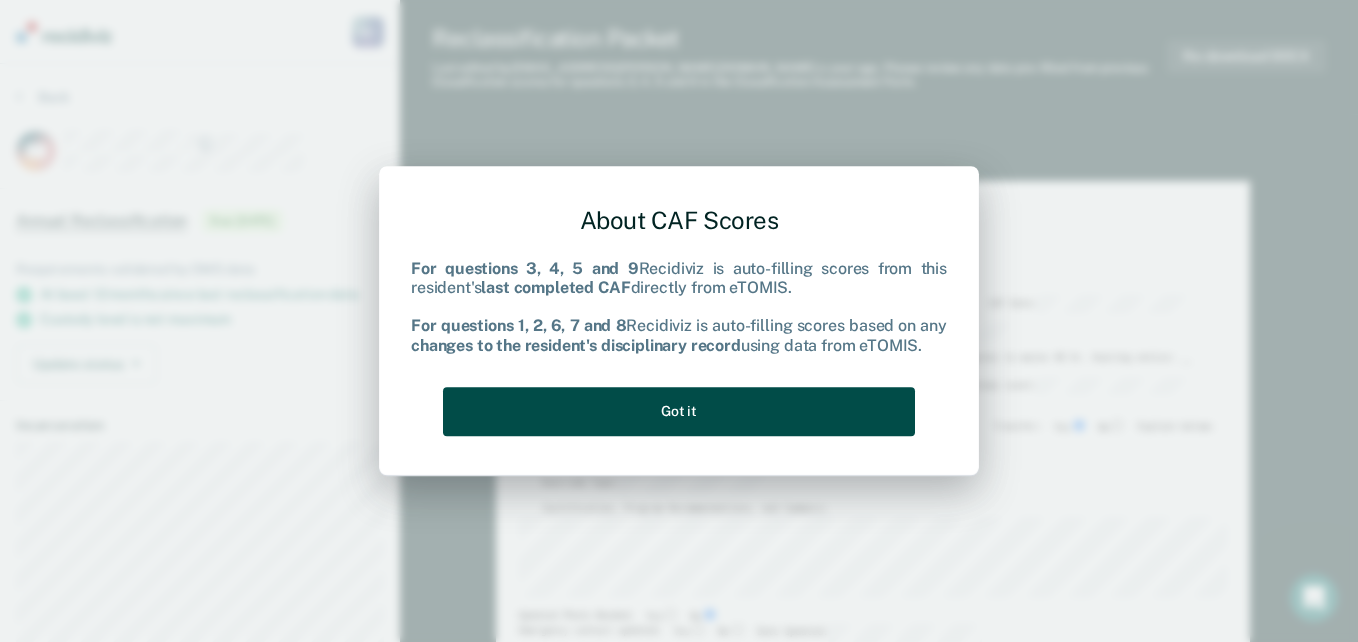 click on "Got it" at bounding box center (679, 411) 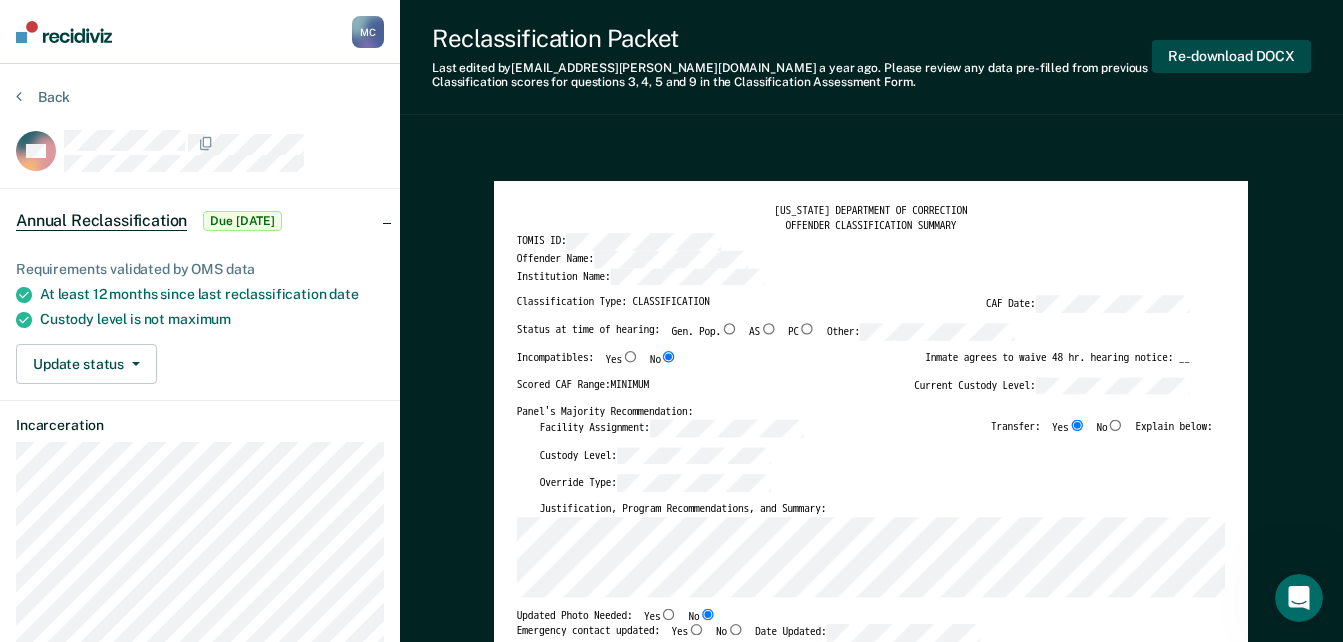 click on "Re-download DOCX" at bounding box center [1231, 56] 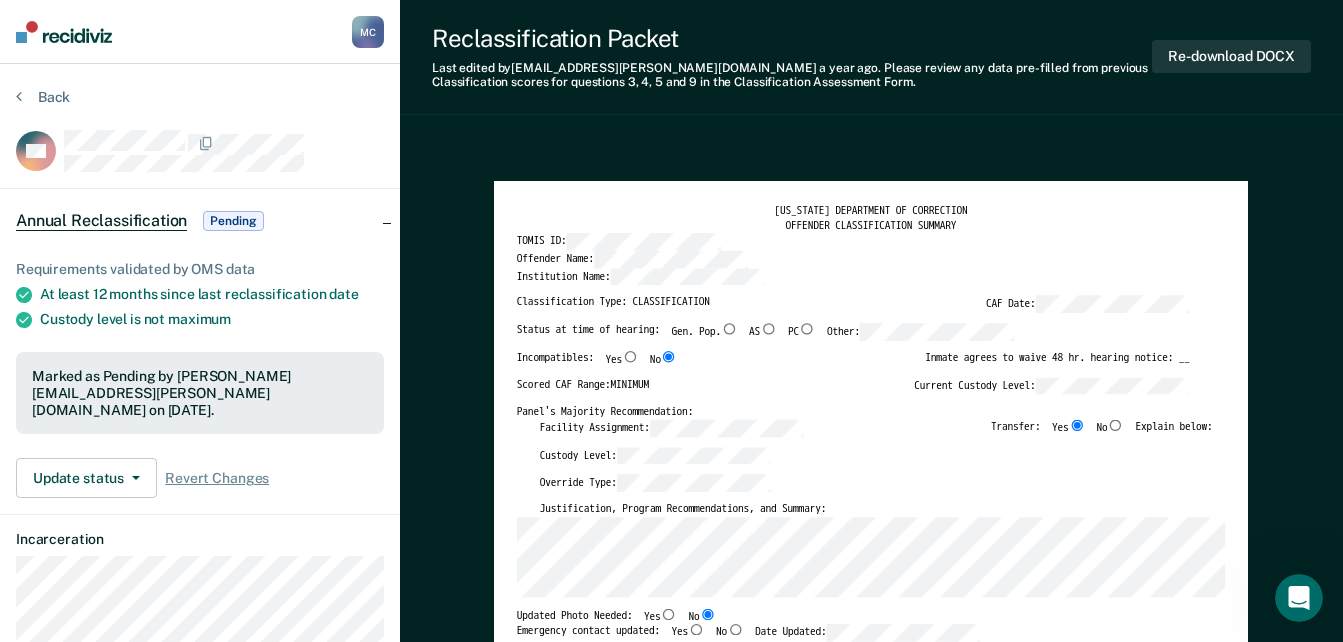 click on "[US_STATE] DEPARTMENT OF CORRECTION OFFENDER CLASSIFICATION SUMMARY TOMIS ID:  Offender Name:  Institution Name:  Classification Type: CLASSIFICATION CAF Date:  Status at time of hearing: Gen. Pop. AS PC Other:   Incompatibles: Yes No Inmate agrees to waive 48 hr. hearing notice: __ Scored CAF Range: MINIMUM Current Custody Level:  Panel's Majority Recommendation: Facility Assignment: Transfer: Yes No Explain below: Custody Level:  Override Type:  Justification, Program Recommendations, and Summary: Updated Photo Needed: Yes No Emergency contact updated: Yes No Date Updated:  Offender Signature: _______________________ Appeal: Yes No If Yes, provide appeal & copy to Inmate Panel Member Signatures: Date: ___________ Chairperson Treatment Member Security Member If panel member disagrees with majority recommend, state specific reasons: Approving Authority: Signature Date Approve ___ Deny ___ If denied, reasons include: [US_STATE] DEPARTMENT OF CORRECTION  CLASSIFICATION CUSTODY ASSESSMENT  INSTITUTION:   Name: 0 3" at bounding box center [871, 2273] 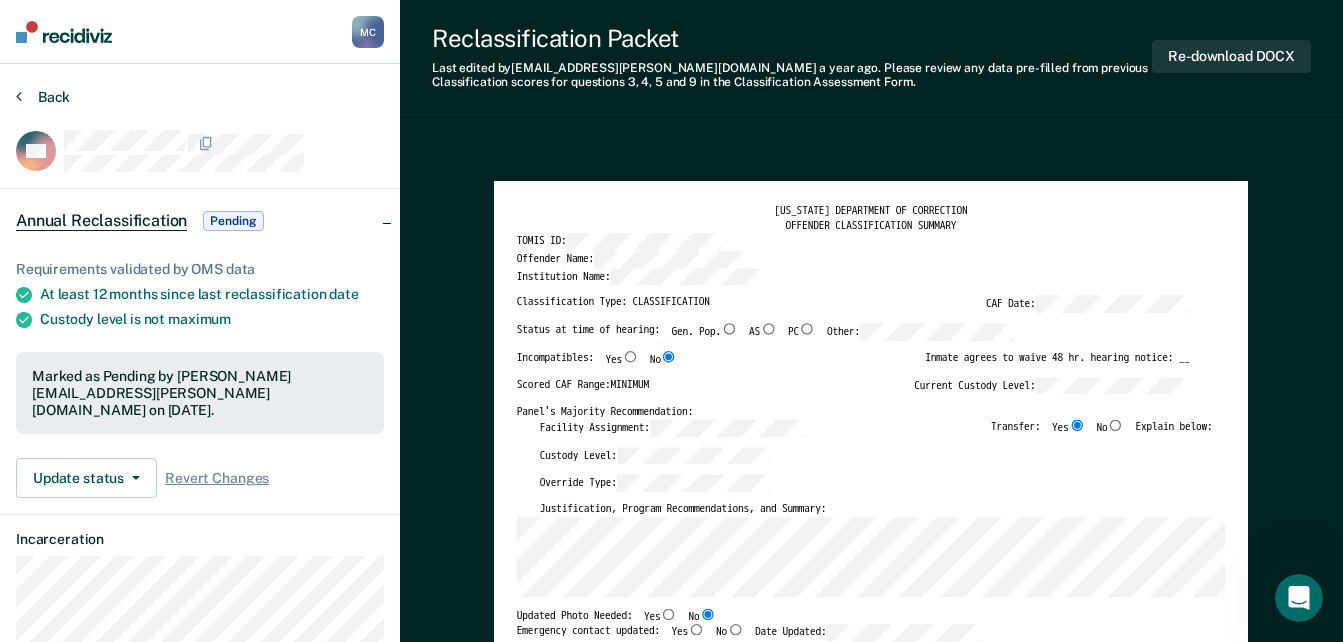 click on "Back" at bounding box center [43, 97] 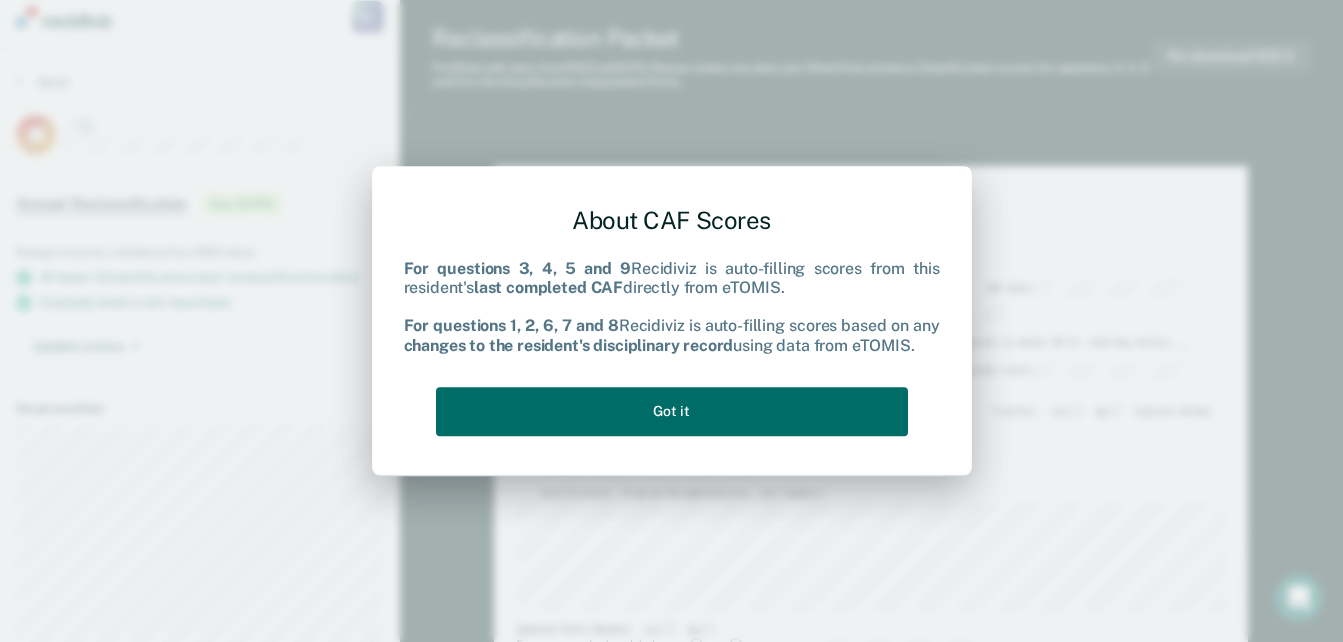 scroll, scrollTop: 0, scrollLeft: 0, axis: both 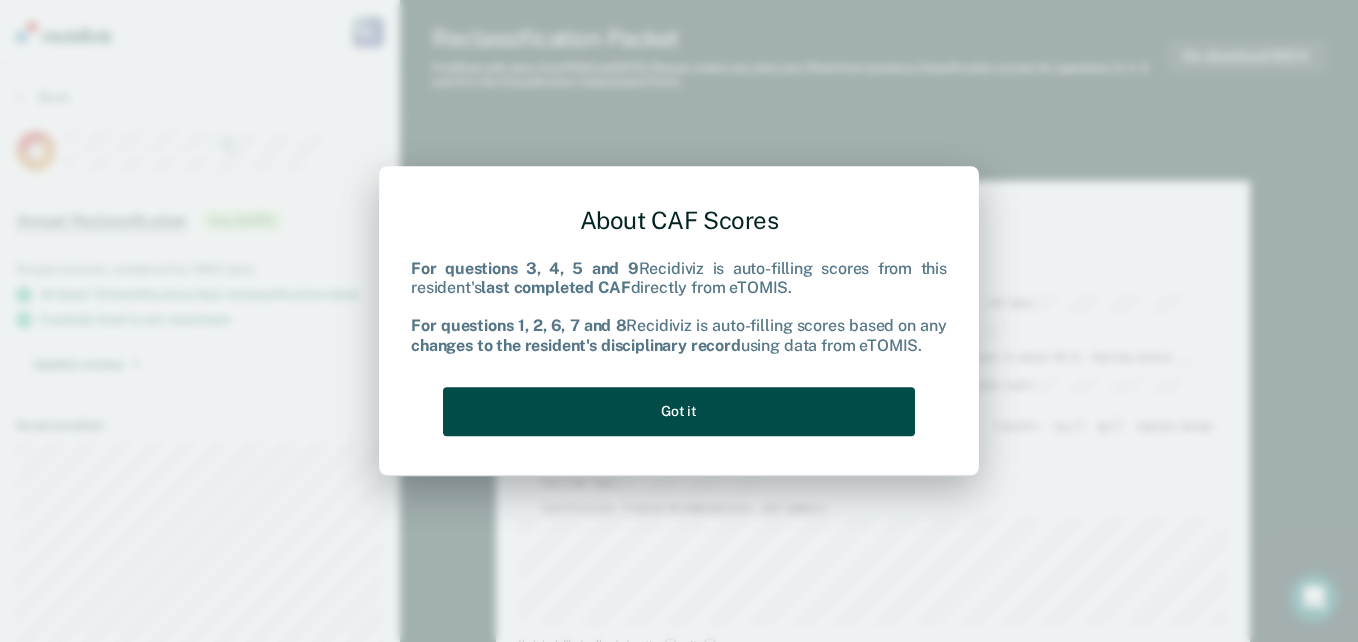 click on "Got it" at bounding box center [679, 411] 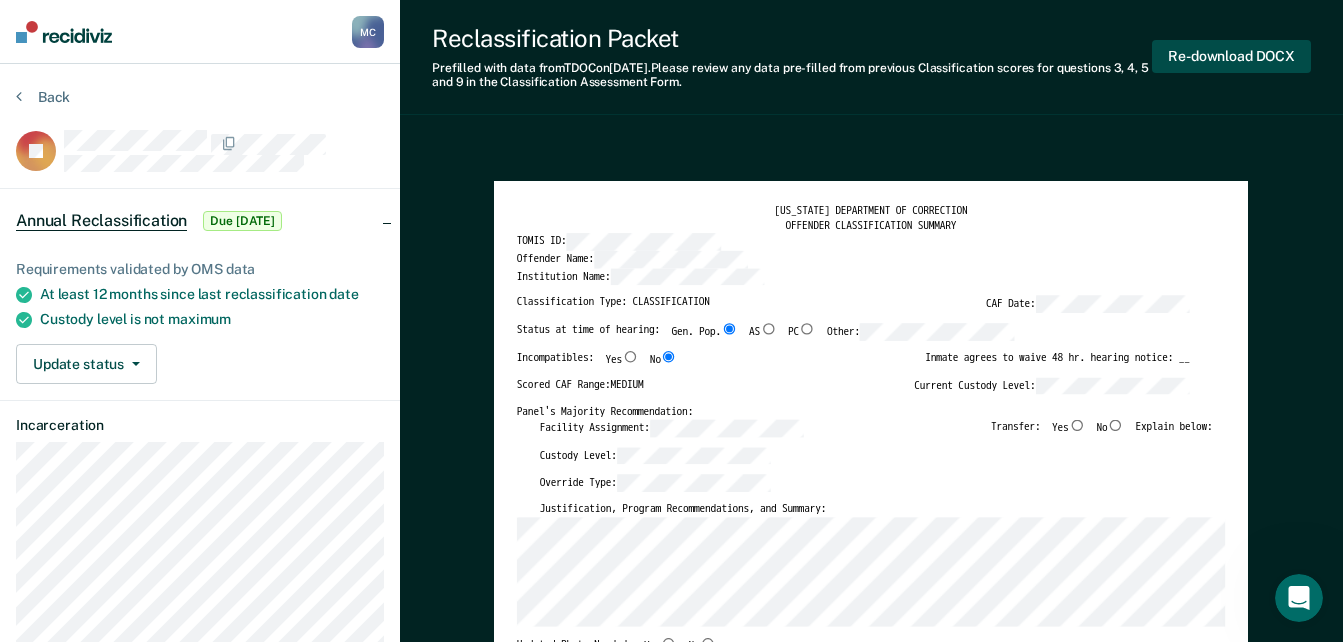 click on "Re-download DOCX" at bounding box center (1231, 56) 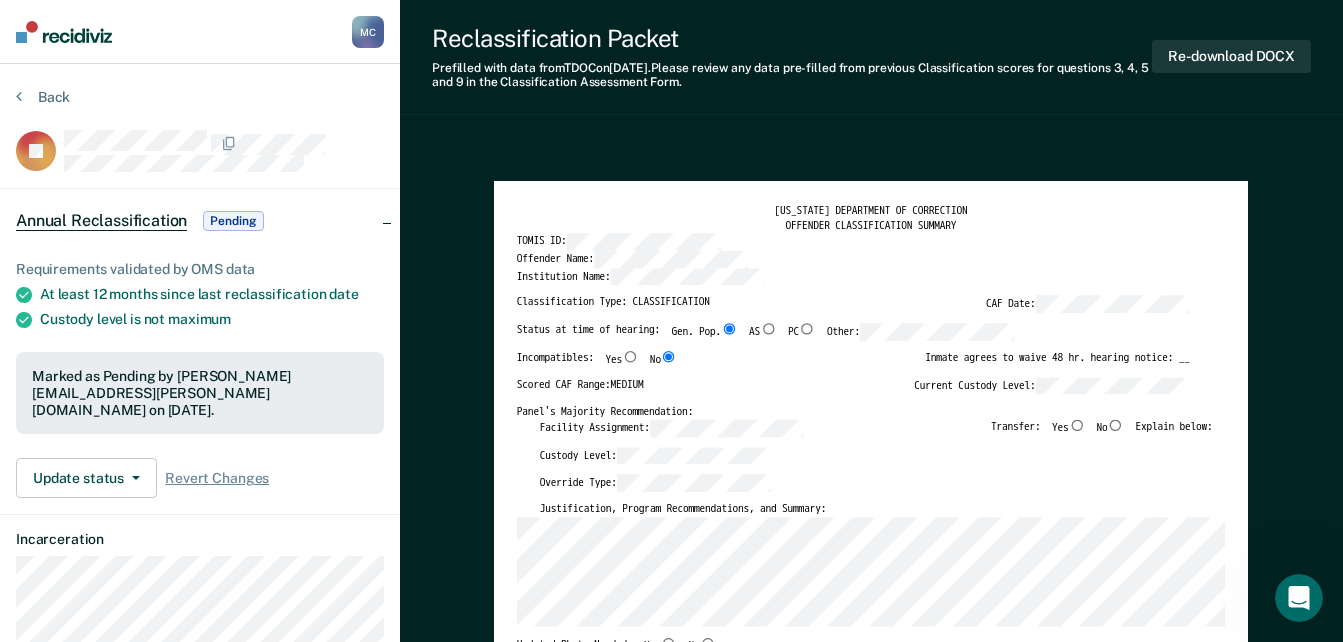 click on "Reclassification Packet Prefilled with data from  TDOC  on  [DATE] .  Please review any data pre-filled from previous Classification scores for questions 3, 4, 5 and 9 in the Classification Assessment Form. Re-download DOCX [US_STATE] DEPARTMENT OF CORRECTION OFFENDER CLASSIFICATION SUMMARY TOMIS ID:  Offender Name:  Institution Name:  Classification Type: CLASSIFICATION CAF Date:  Status at time of hearing: Gen. Pop. AS PC Other:   Incompatibles: Yes No Inmate agrees to waive 48 hr. hearing notice: __ Scored CAF Range: MEDIUM Current Custody Level:  Panel's Majority Recommendation: Facility Assignment: Transfer: Yes No Explain below: Custody Level:  Override Type:  Justification, Program Recommendations, and Summary: Updated Photo Needed: Yes No Emergency contact updated: Yes No Date Updated:  Offender Signature: _______________________ Appeal: Yes No If Yes, provide appeal & copy to Inmate Panel Member Signatures: Date: ___________ Chairperson Treatment Member Security Member Approving Authority: Date" at bounding box center [871, 2157] 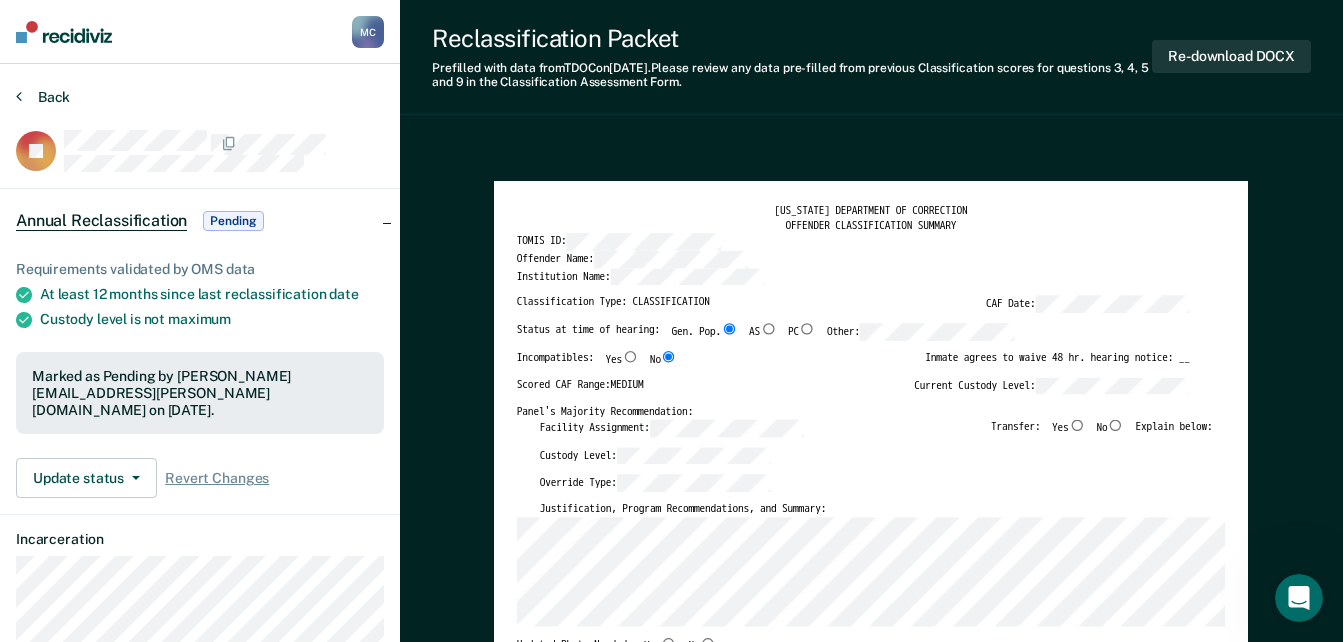 click on "Back" at bounding box center (43, 97) 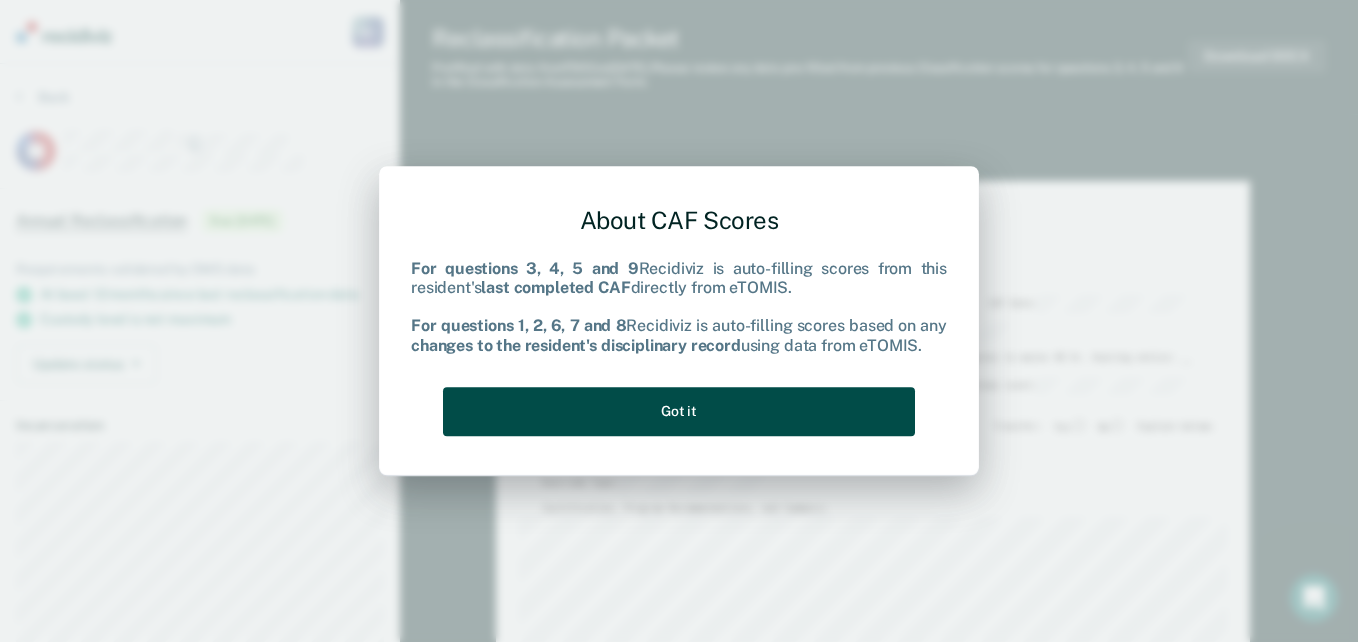 click on "Got it" at bounding box center (679, 411) 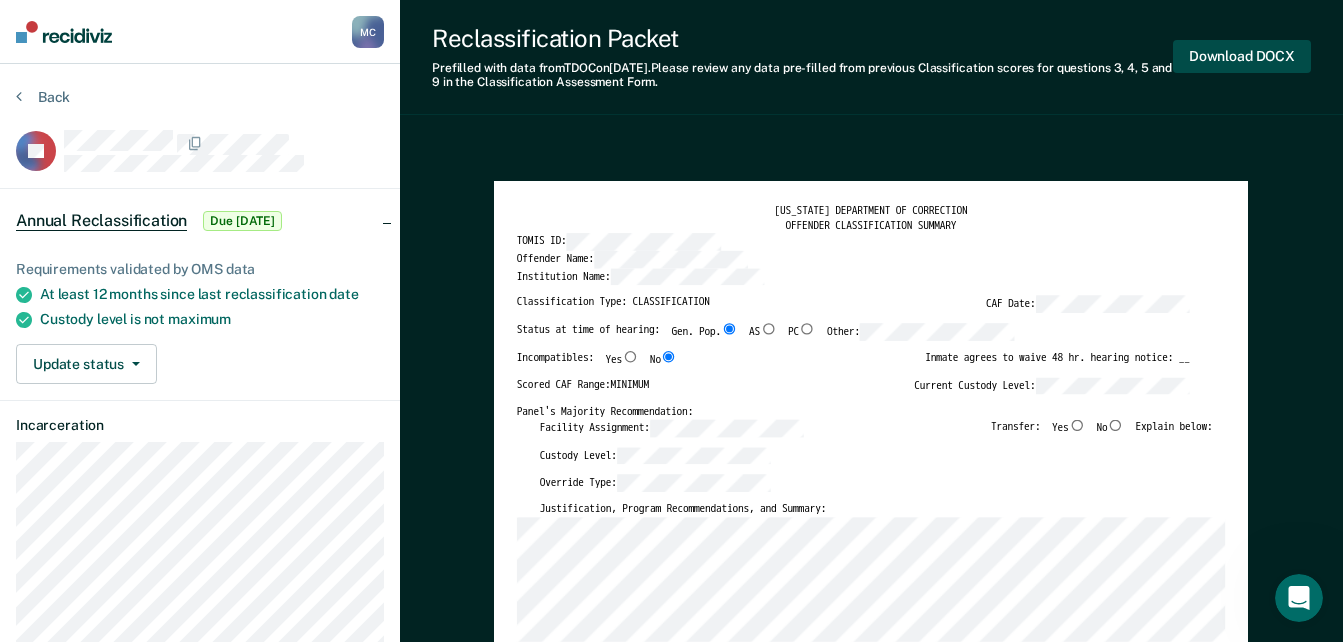 click on "Download DOCX" at bounding box center [1242, 56] 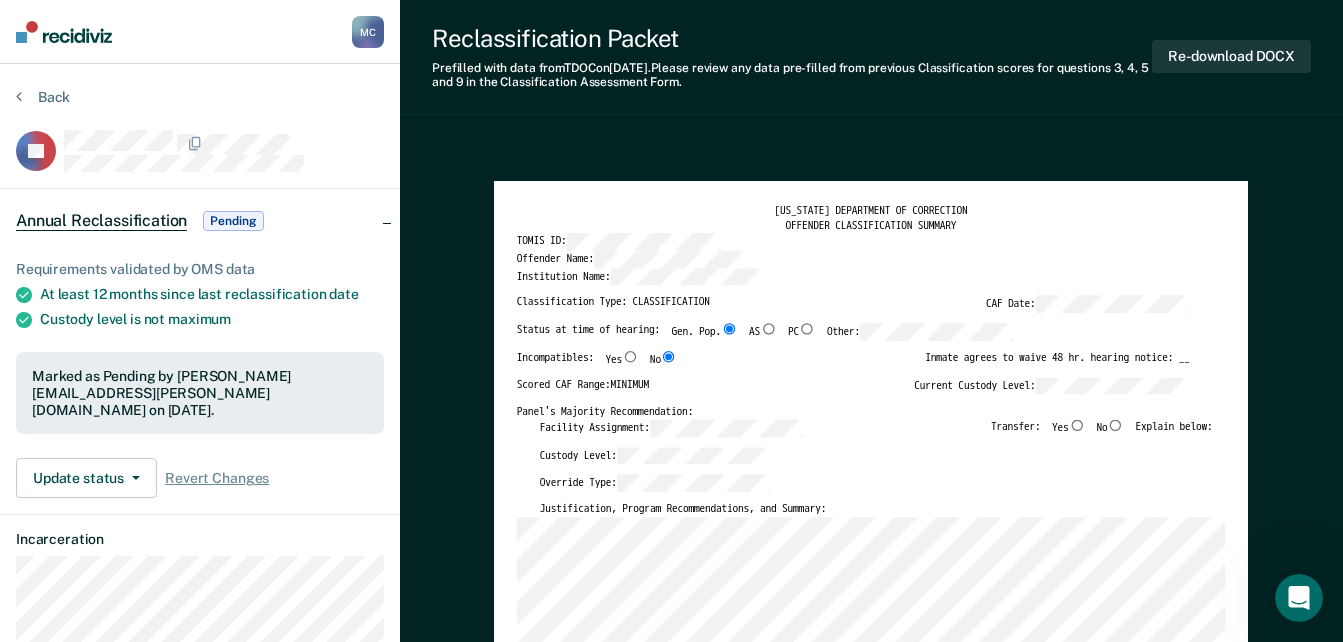 click on "[US_STATE] DEPARTMENT OF CORRECTION OFFENDER CLASSIFICATION SUMMARY TOMIS ID:  Offender Name:  Institution Name:  Classification Type: CLASSIFICATION CAF Date:  Status at time of hearing: Gen. Pop. AS PC Other:   Incompatibles: Yes No Inmate agrees to waive 48 hr. hearing notice: __ Scored CAF Range: MINIMUM Current Custody Level:  Panel's Majority Recommendation: Facility Assignment: Transfer: Yes No Explain below: Custody Level:  Override Type:  Justification, Program Recommendations, and Summary: Updated Photo Needed: Yes No Emergency contact updated: Yes No Date Updated:  Offender Signature: _______________________ Appeal: Yes No If Yes, provide appeal & copy to Inmate Panel Member Signatures: Date: ___________ Chairperson Treatment Member Security Member If panel member disagrees with majority recommend, state specific reasons: Approving Authority: Signature Date Approve ___ Deny ___ If denied, reasons include: [US_STATE] DEPARTMENT OF CORRECTION  CLASSIFICATION CUSTODY ASSESSMENT  INSTITUTION:   Name: 0 3" at bounding box center [871, 2288] 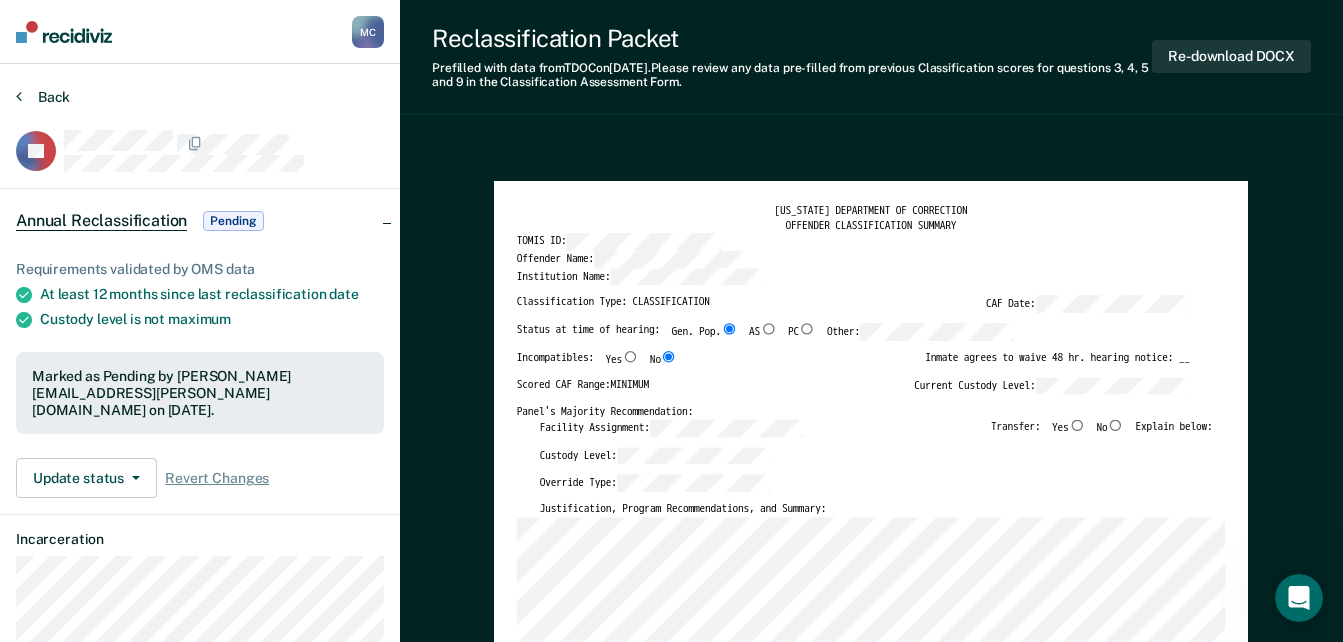 click on "Back" at bounding box center [43, 97] 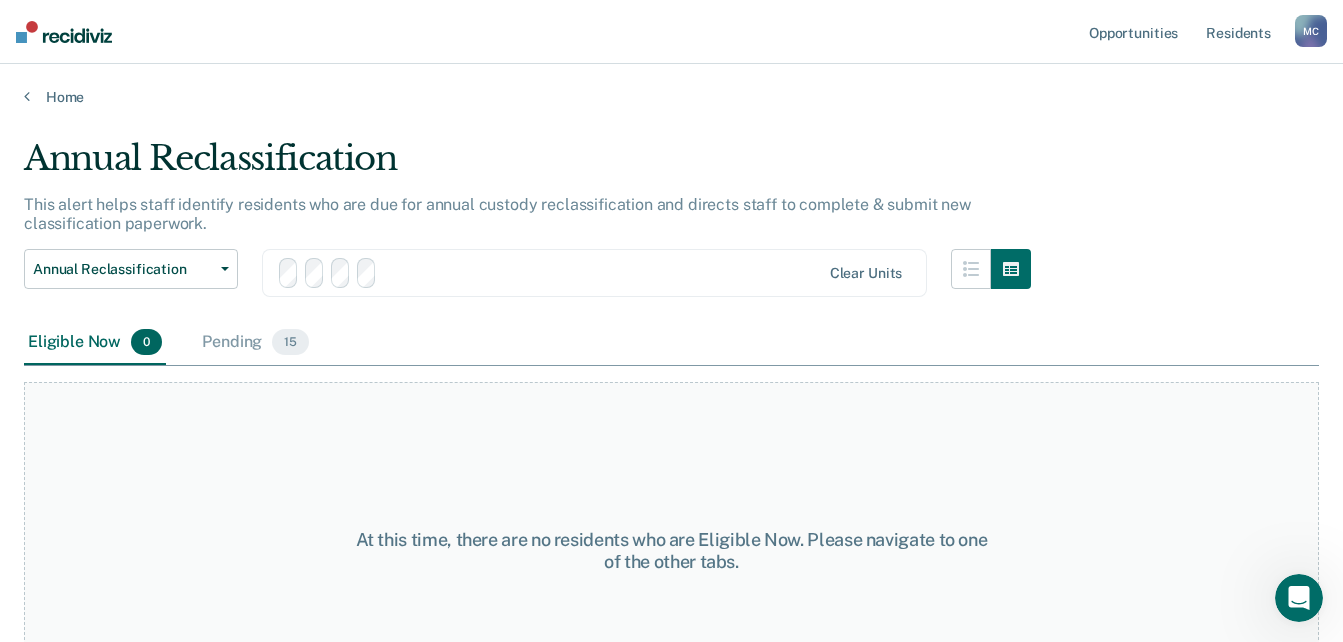 scroll, scrollTop: 15, scrollLeft: 0, axis: vertical 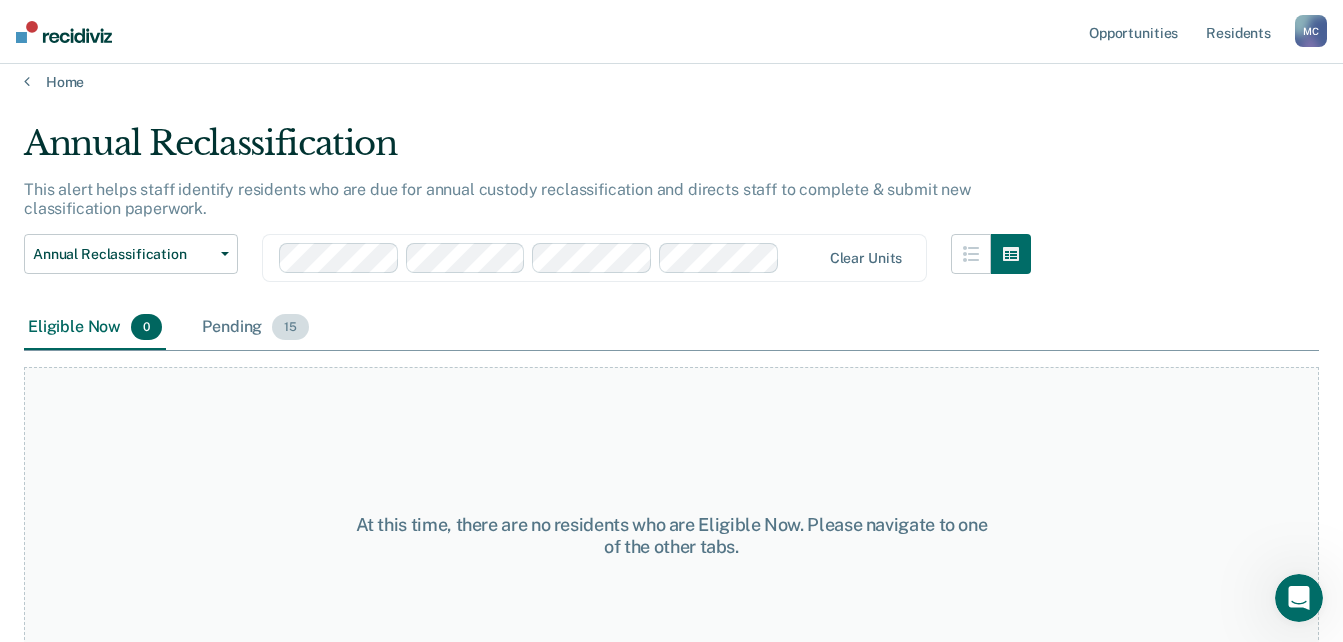 click on "Pending 15" at bounding box center [255, 328] 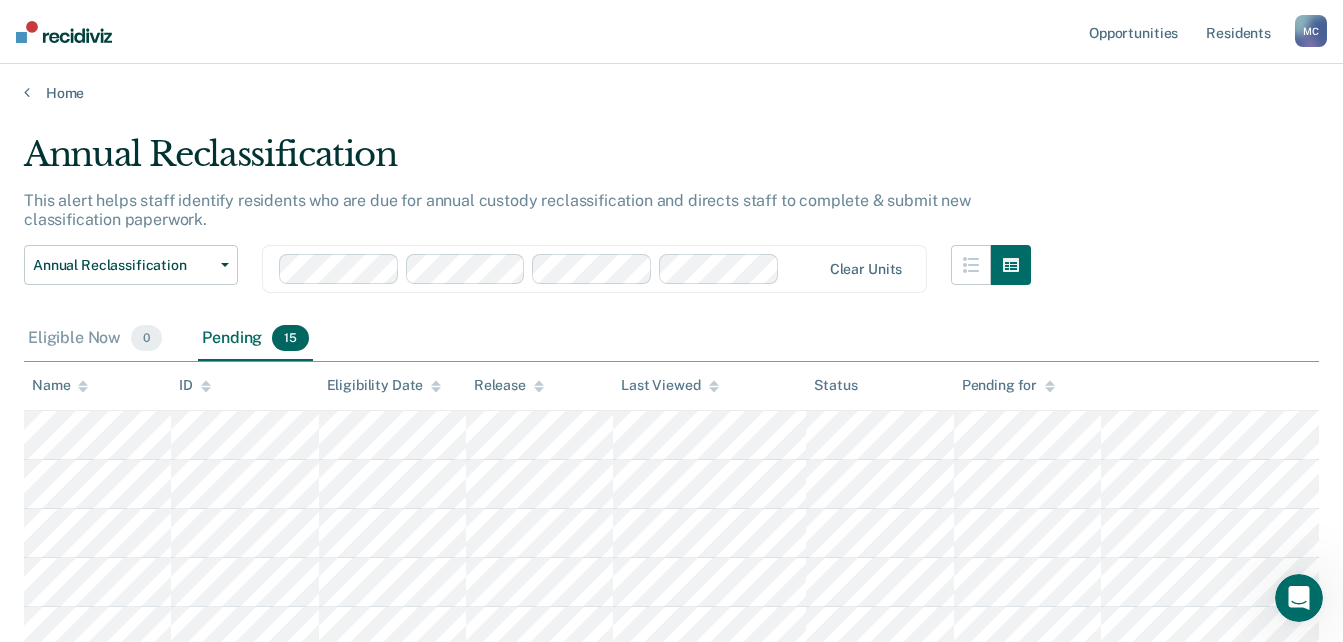 scroll, scrollTop: 0, scrollLeft: 0, axis: both 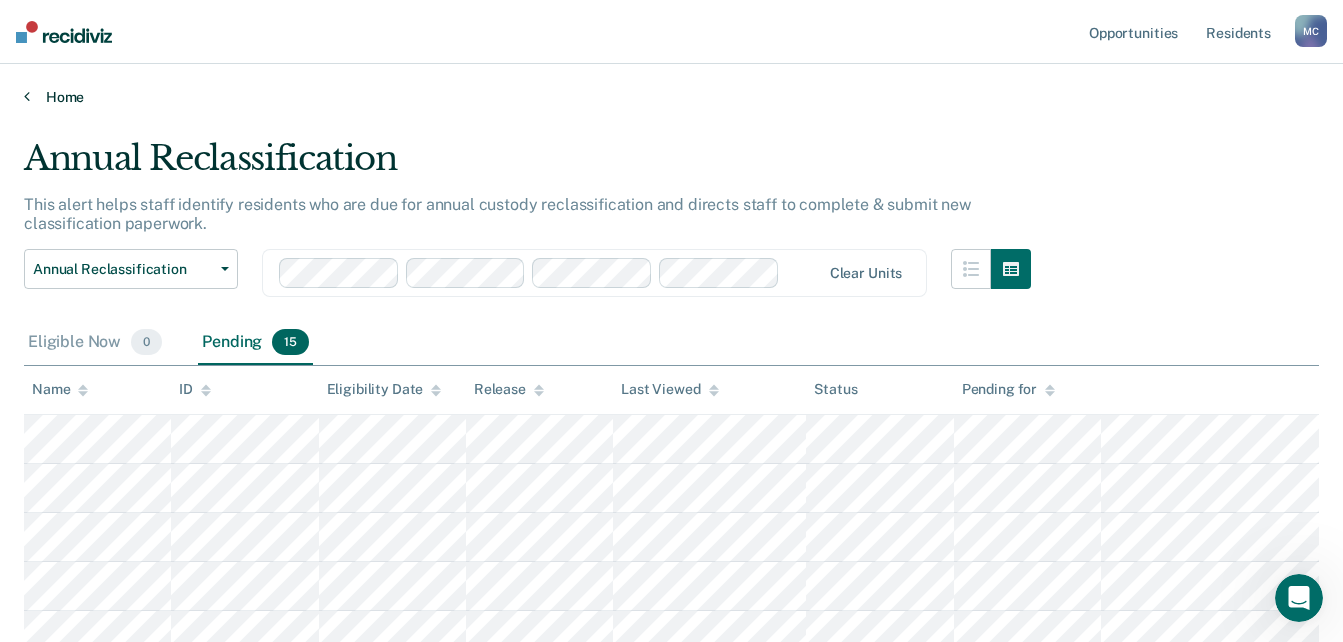 click on "Home" at bounding box center (671, 97) 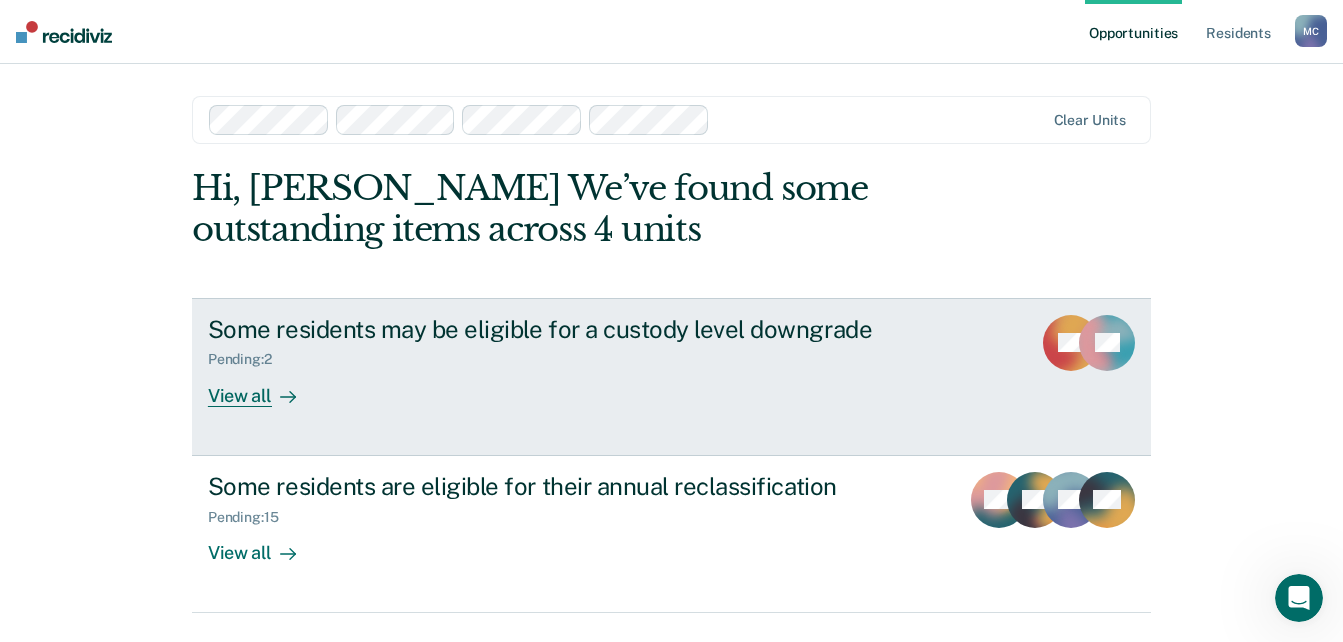 click on "Some residents may be eligible for a custody level downgrade" at bounding box center [559, 329] 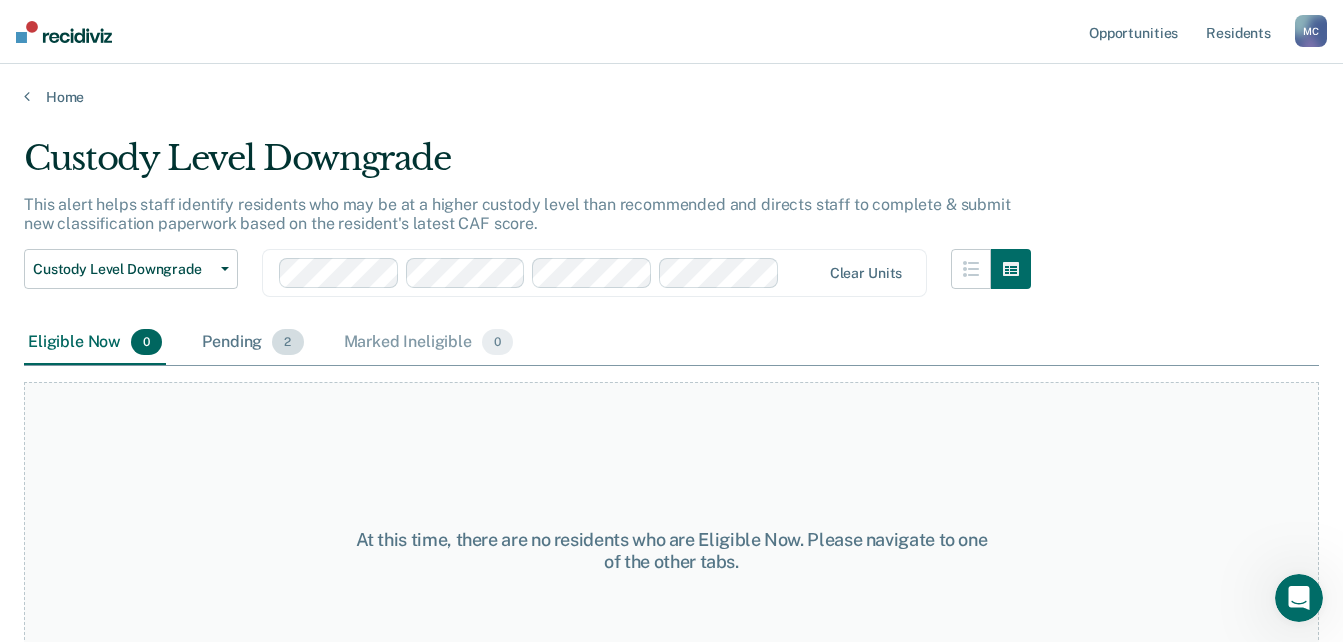click on "Pending 2" at bounding box center (252, 343) 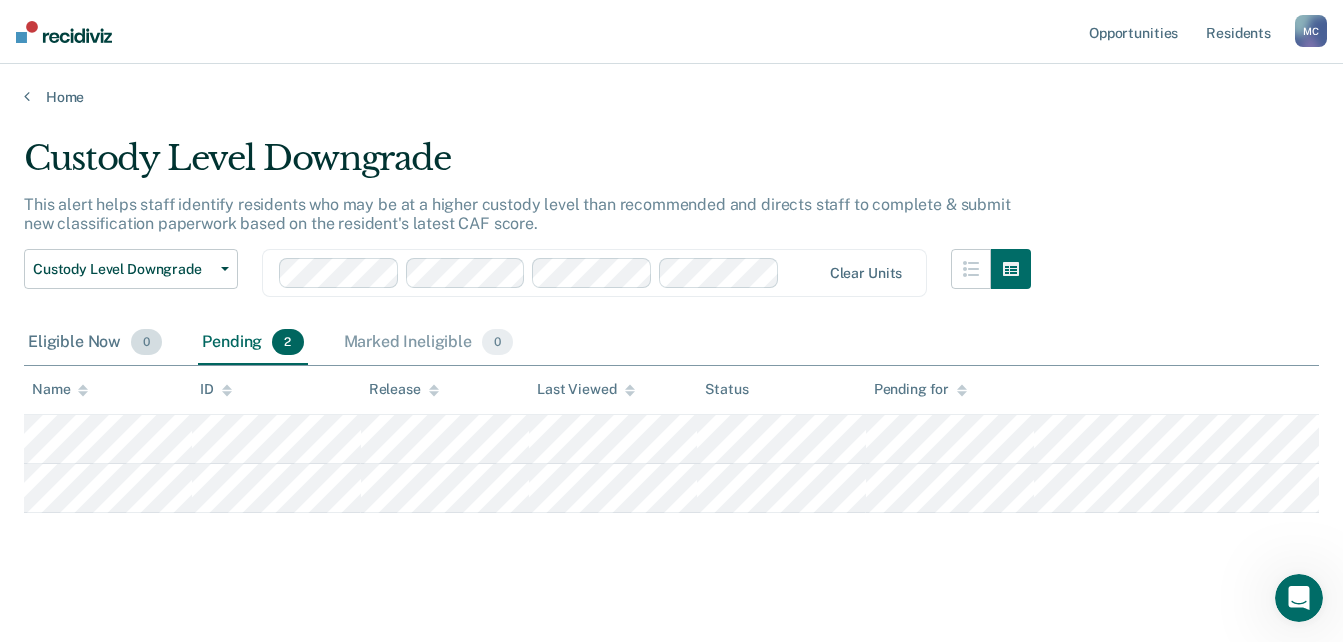 click on "Eligible Now 0" at bounding box center [95, 343] 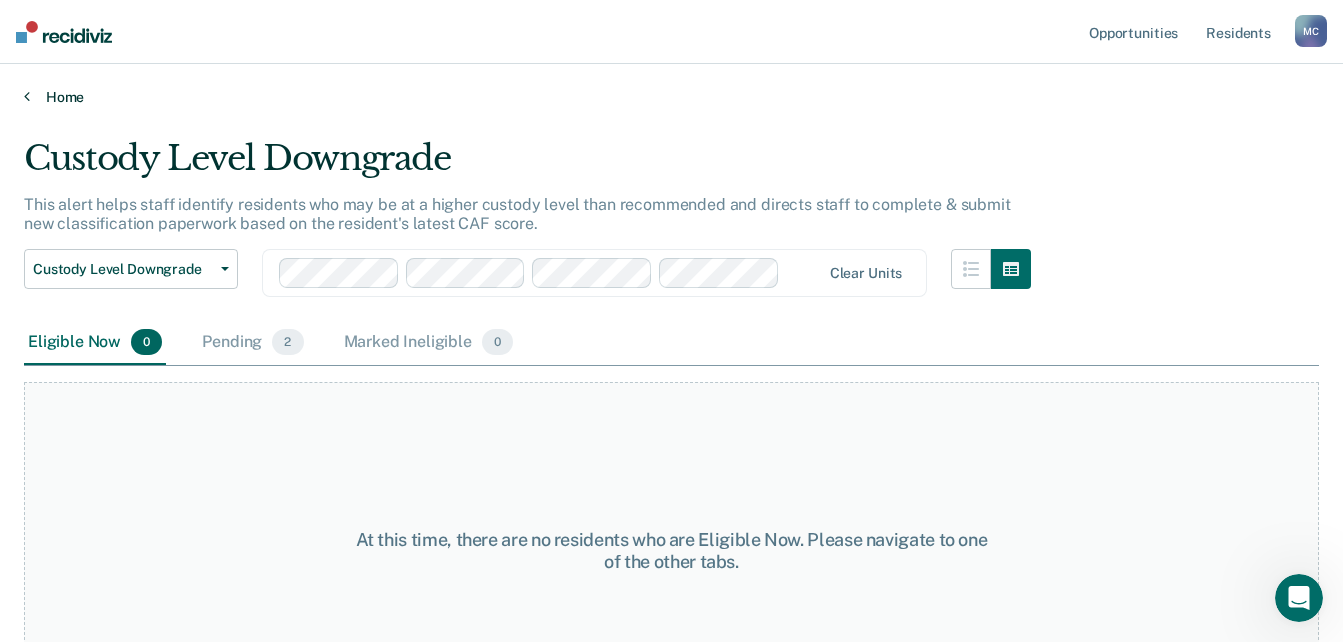 click on "Home" at bounding box center (671, 97) 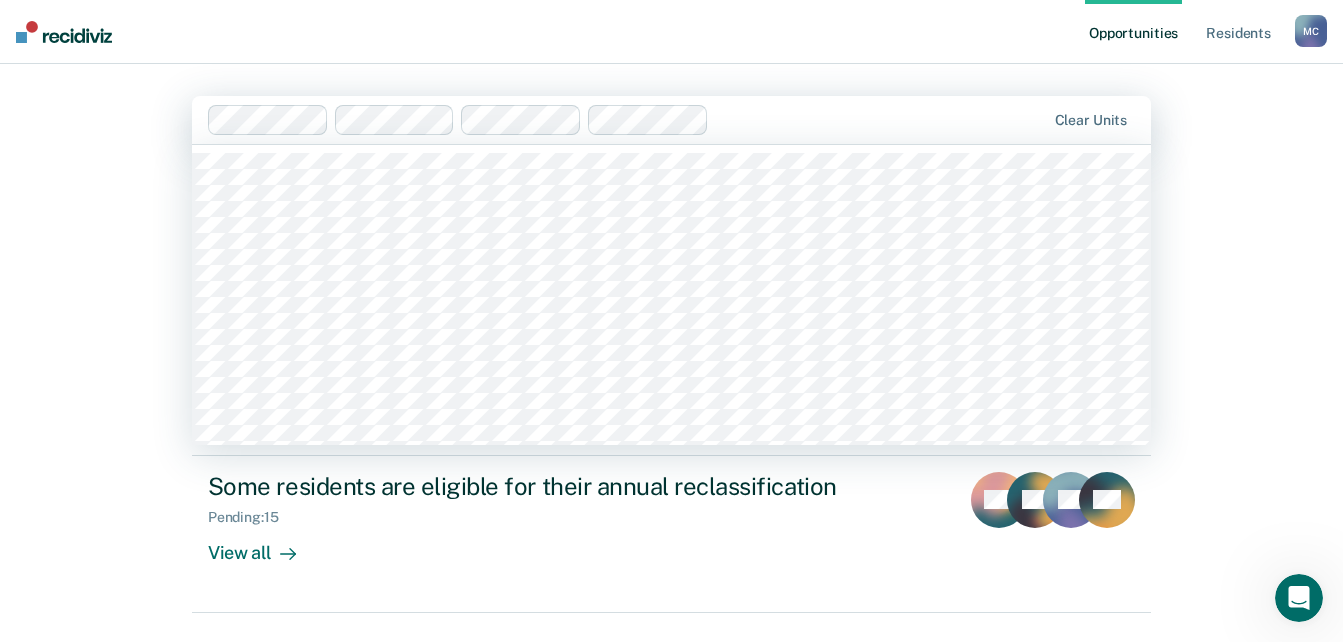 click at bounding box center (881, 119) 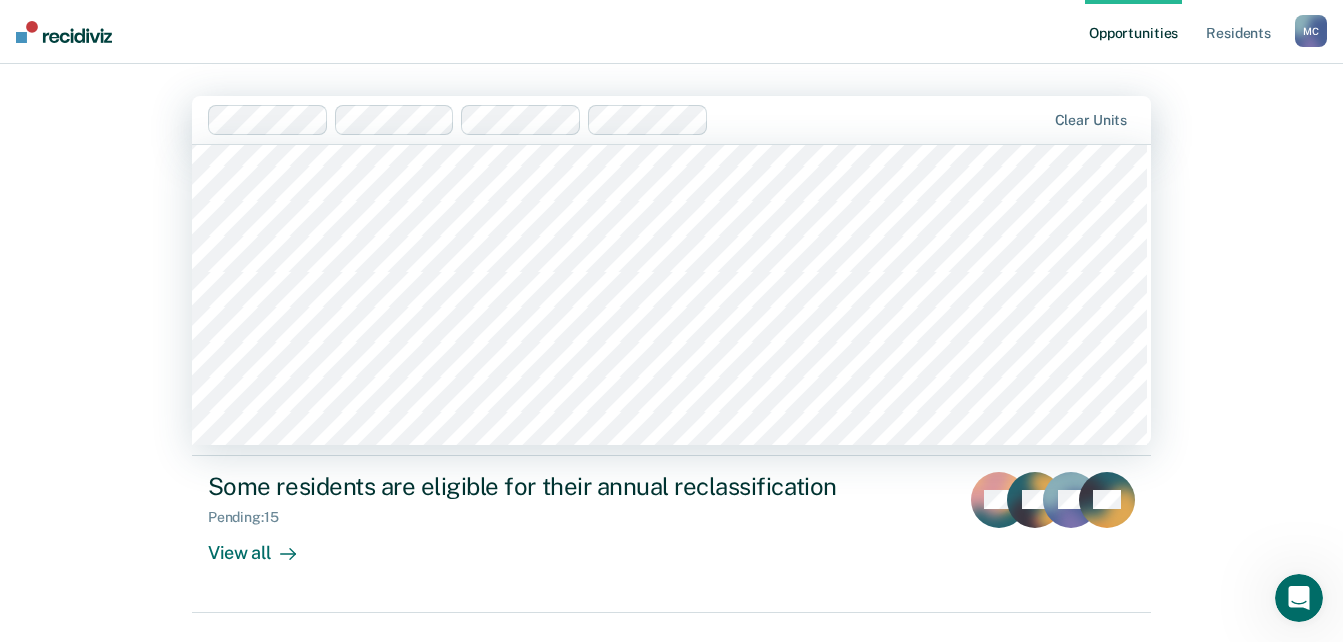 scroll, scrollTop: 1600, scrollLeft: 0, axis: vertical 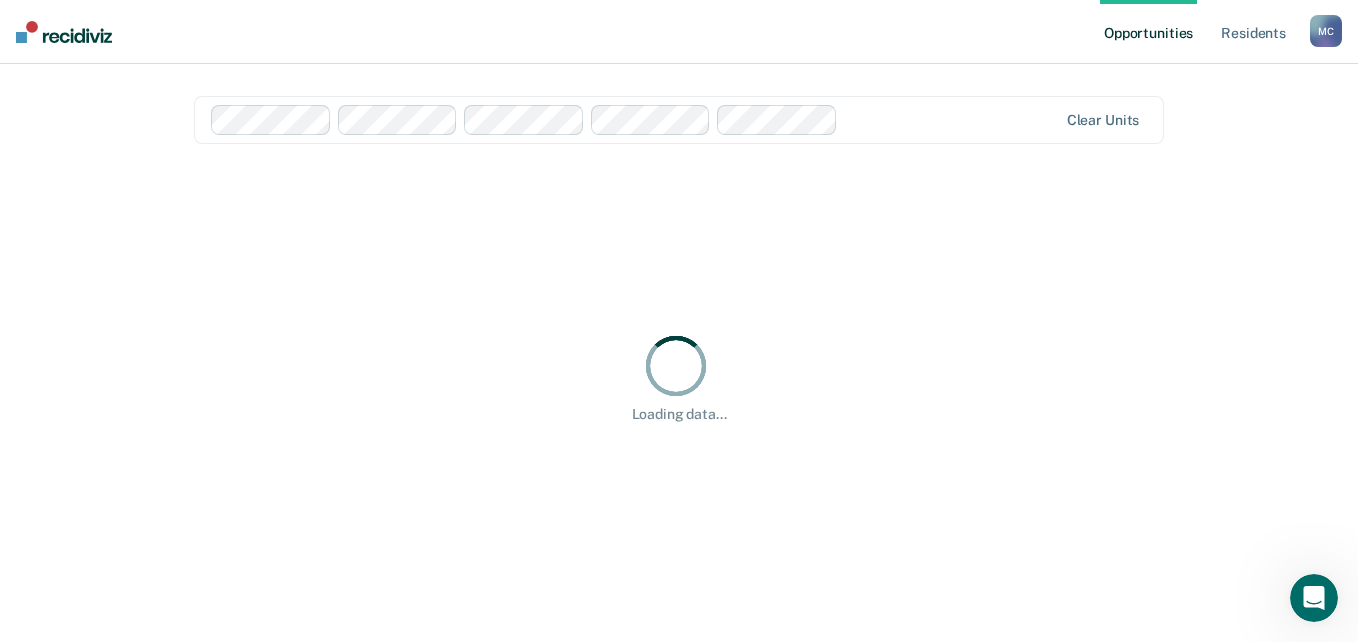 click at bounding box center [951, 119] 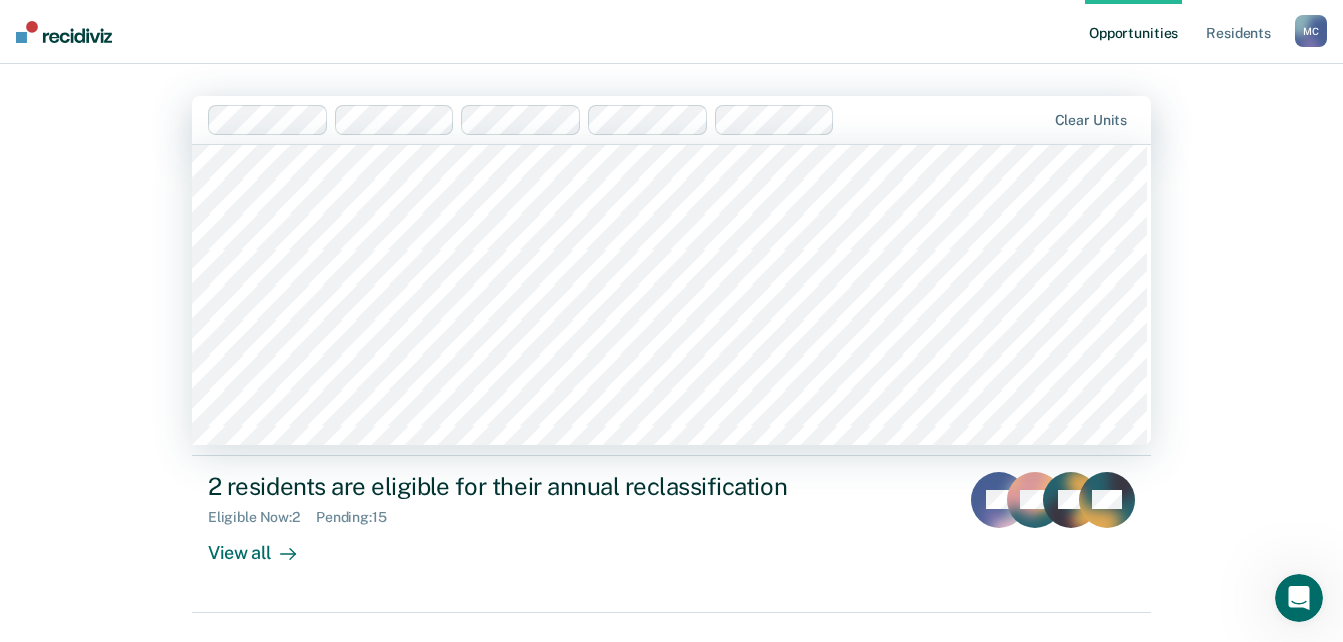 scroll, scrollTop: 1600, scrollLeft: 0, axis: vertical 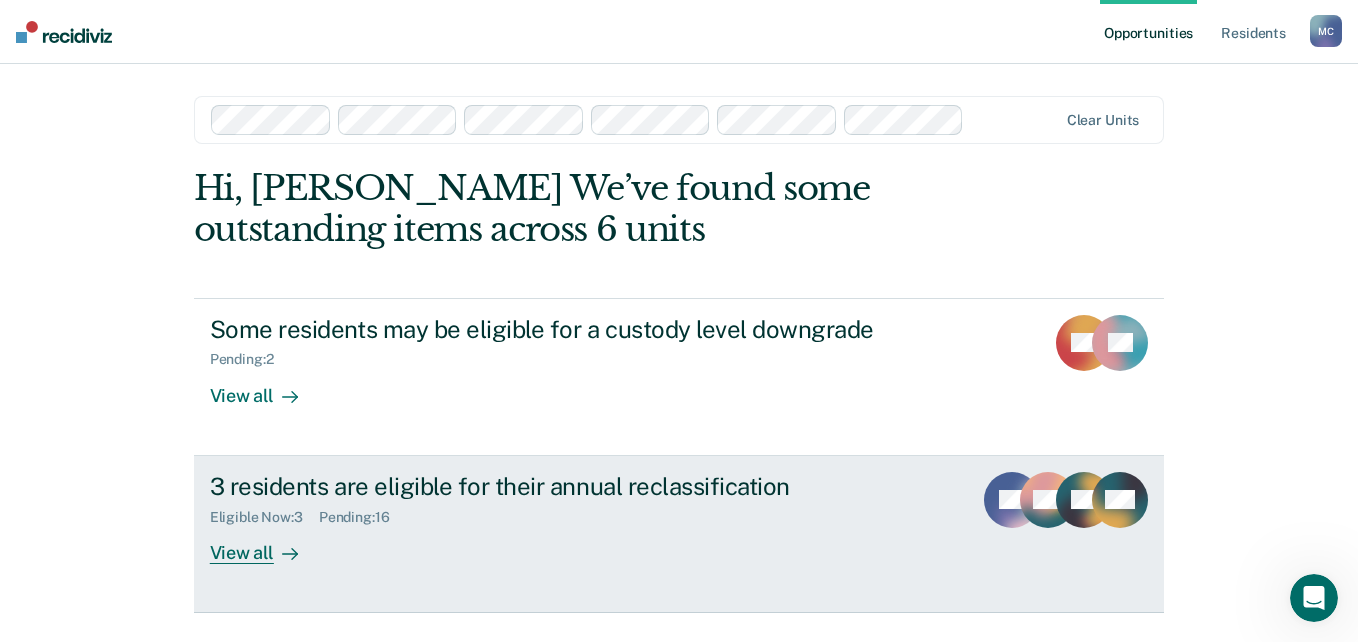 click on "View all" at bounding box center [266, 544] 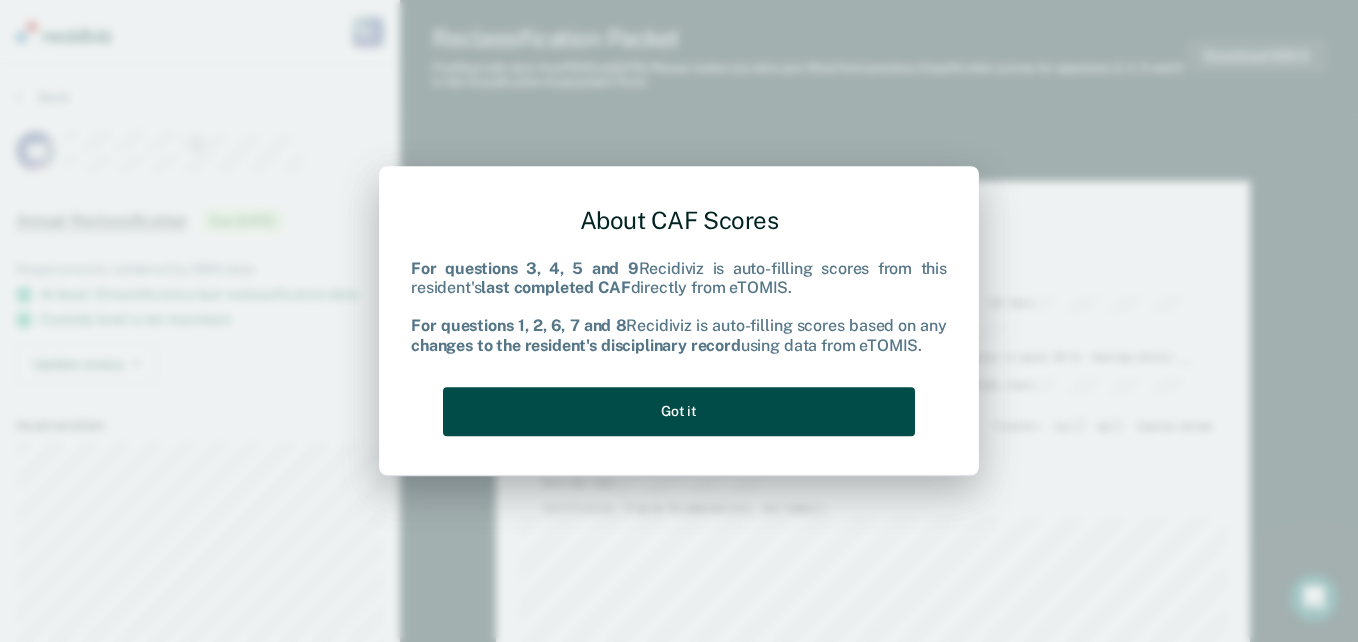 click on "Got it" at bounding box center [679, 411] 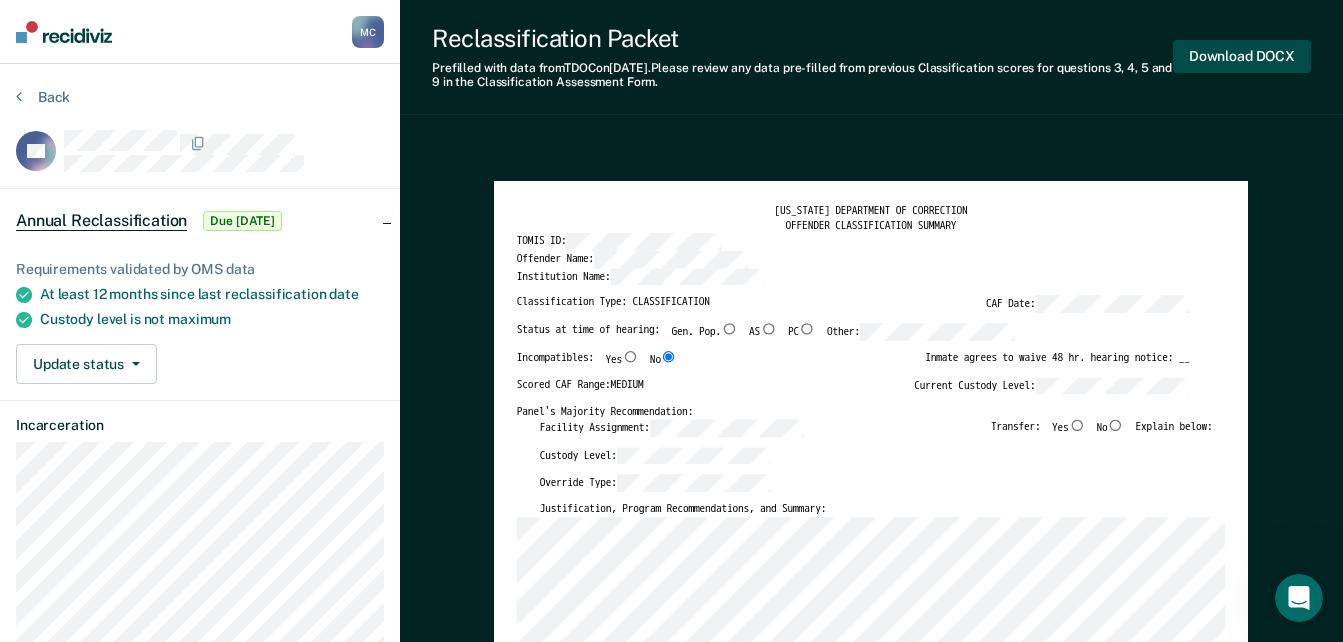 click on "Download DOCX" at bounding box center (1242, 56) 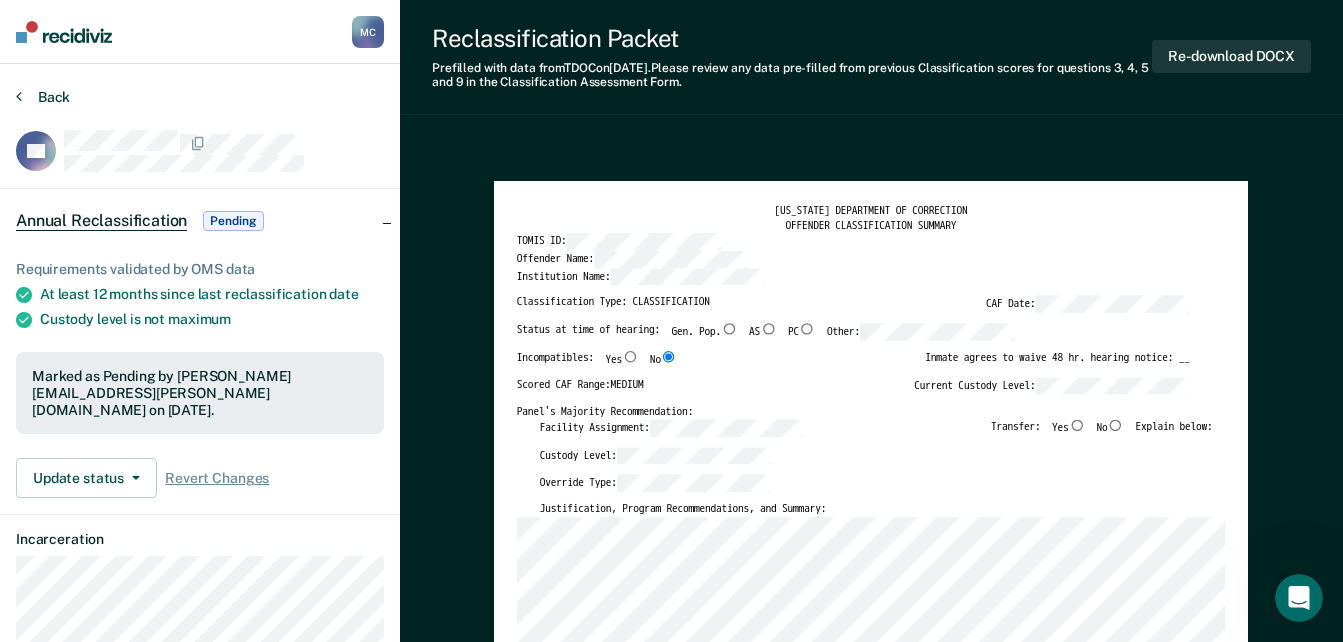 click on "Back" at bounding box center [43, 97] 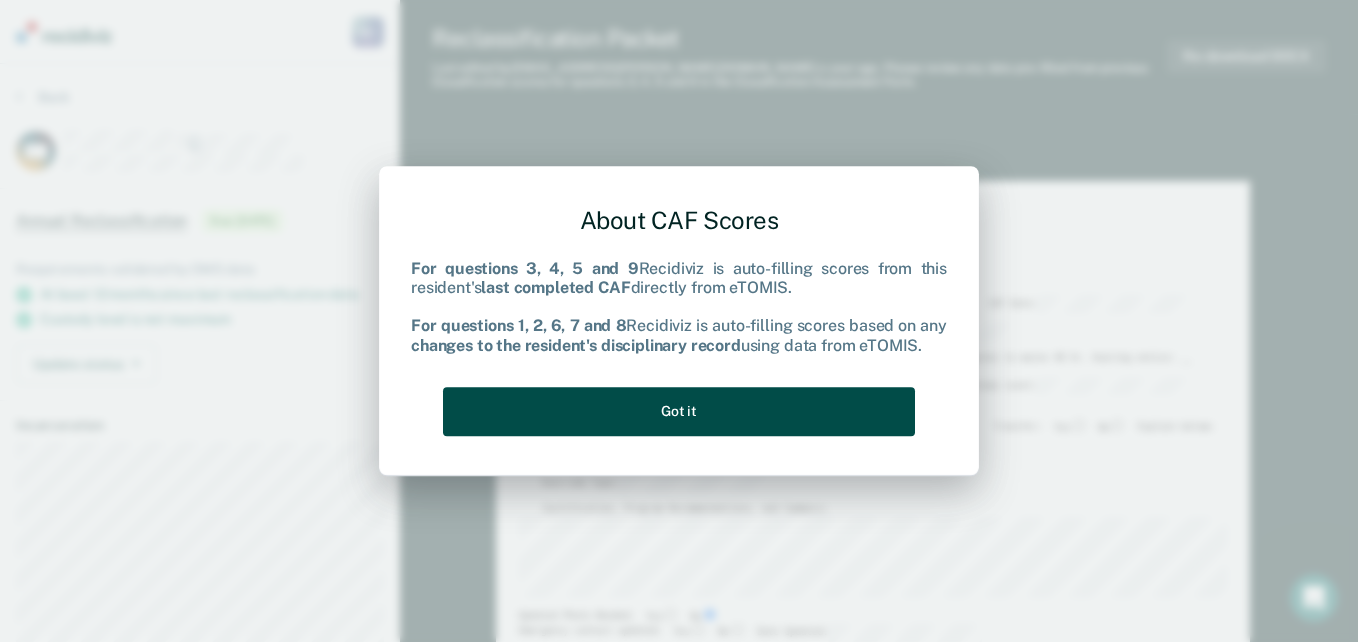 click on "Got it" at bounding box center (679, 411) 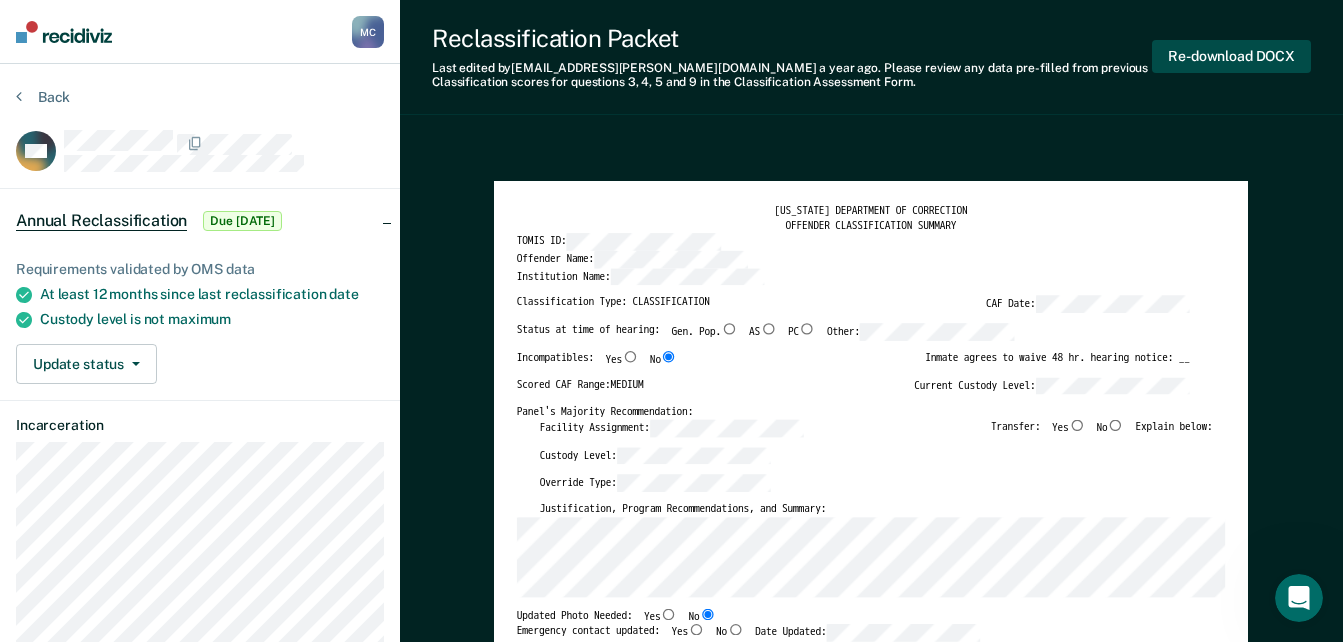 click on "Re-download DOCX" at bounding box center [1231, 56] 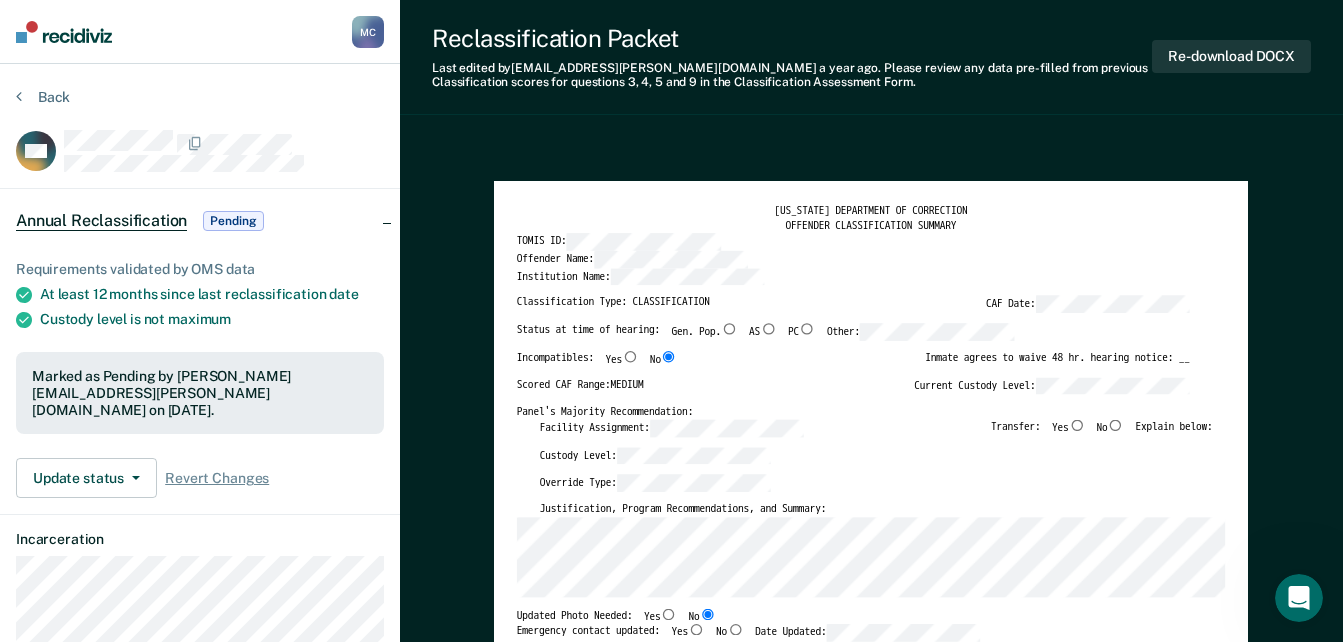 click on "Reclassification Packet Last edited by  [PERSON_NAME][EMAIL_ADDRESS][PERSON_NAME][DOMAIN_NAME]   a year ago . Please review any data pre-filled from previous Classification scores for questions 3, 4, 5 and 9 in the Classification Assessment Form. Re-download DOCX [US_STATE] DEPARTMENT OF CORRECTION OFFENDER CLASSIFICATION SUMMARY TOMIS ID:  Offender Name:  Institution Name:  Classification Type: CLASSIFICATION CAF Date:  Status at time of hearing: Gen. Pop. AS PC Other:   Incompatibles: Yes No Inmate agrees to waive 48 hr. hearing notice: __ Scored CAF Range: MEDIUM Current Custody Level:  Panel's Majority Recommendation: Facility Assignment: Transfer: Yes No Explain below: Custody Level:  Override Type:  Justification, Program Recommendations, and Summary: Updated Photo Needed: Yes No Emergency contact updated: Yes No Date Updated:  Offender Signature: _______________________ Appeal: Yes No If Yes, provide appeal & copy to Inmate Panel Member Signatures: Date: ___________ Chairperson Treatment Member Security Member Approving Authority:" at bounding box center (871, 2179) 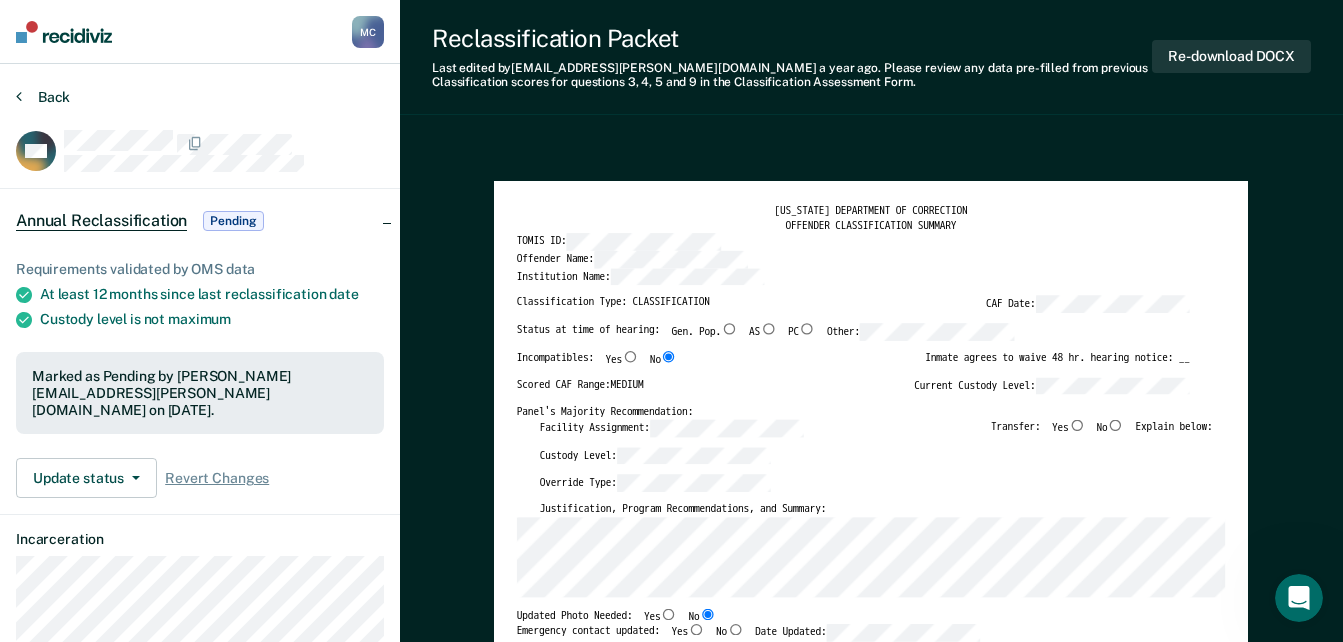click on "Back" at bounding box center [43, 97] 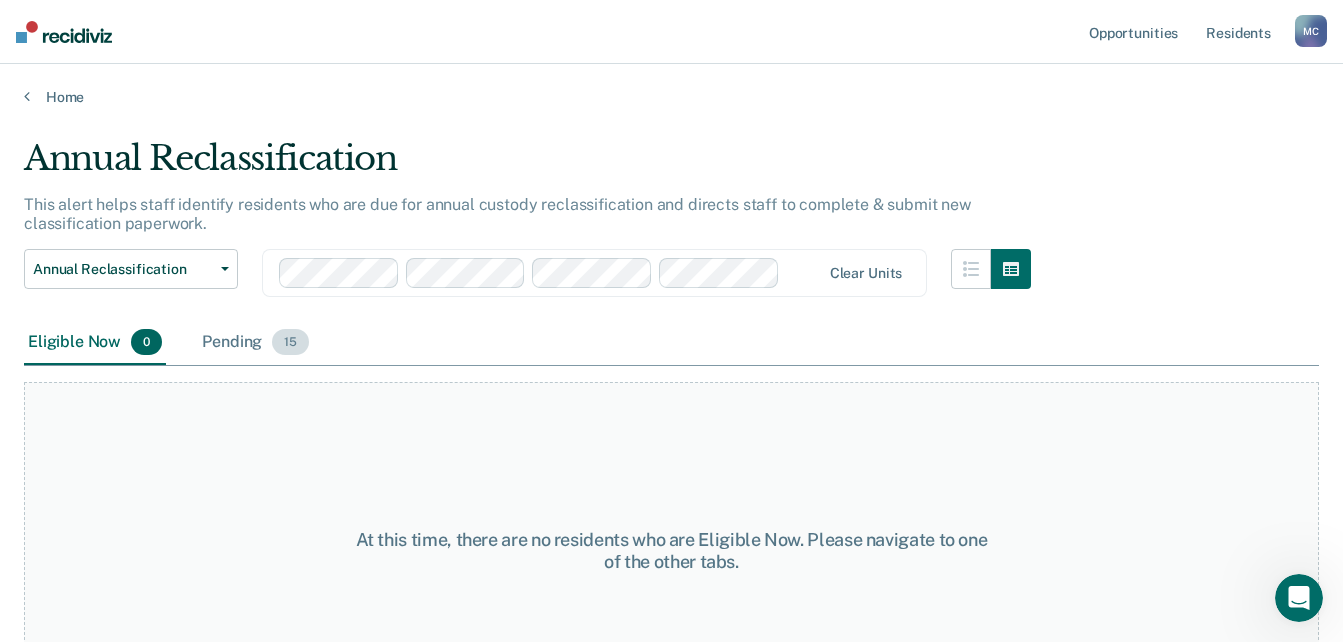 click on "Pending 15" at bounding box center [255, 343] 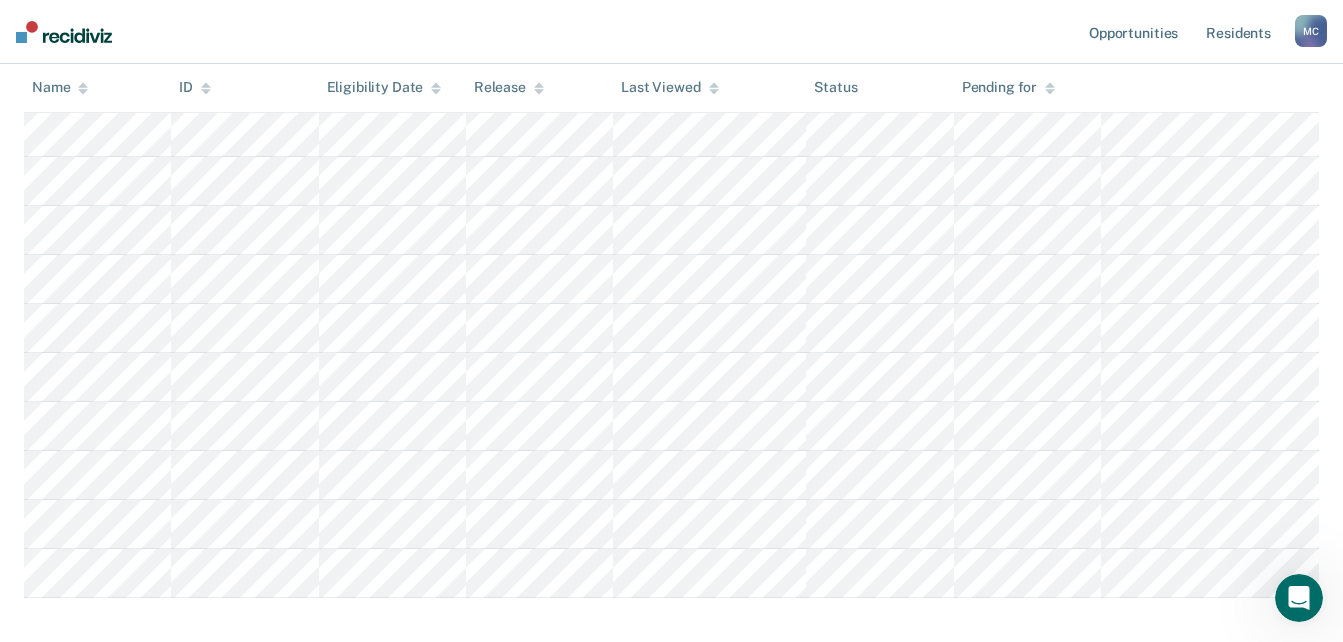 scroll, scrollTop: 0, scrollLeft: 0, axis: both 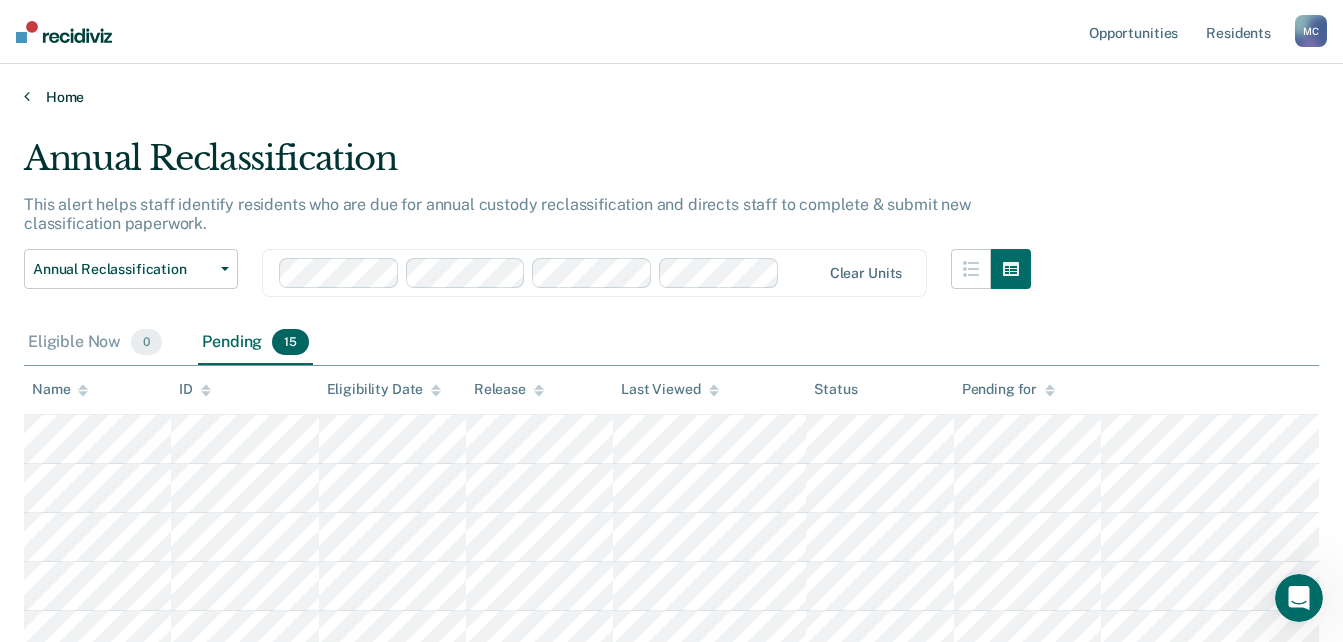 click on "Home" at bounding box center [671, 97] 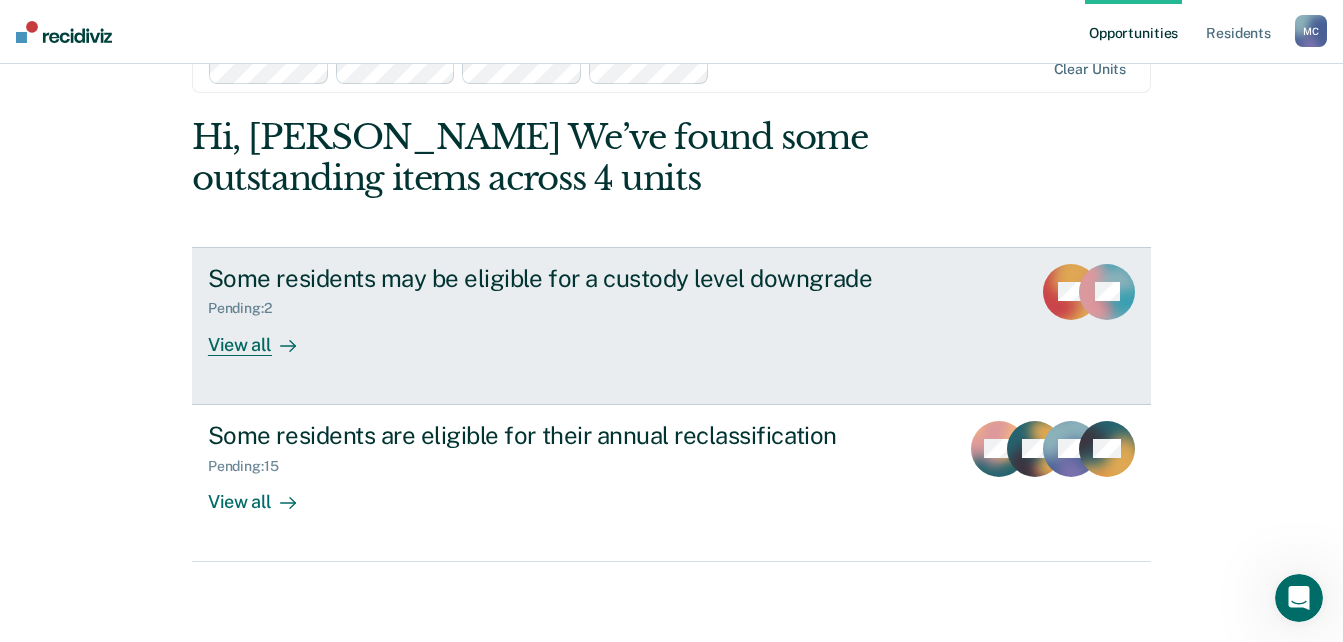 scroll, scrollTop: 0, scrollLeft: 0, axis: both 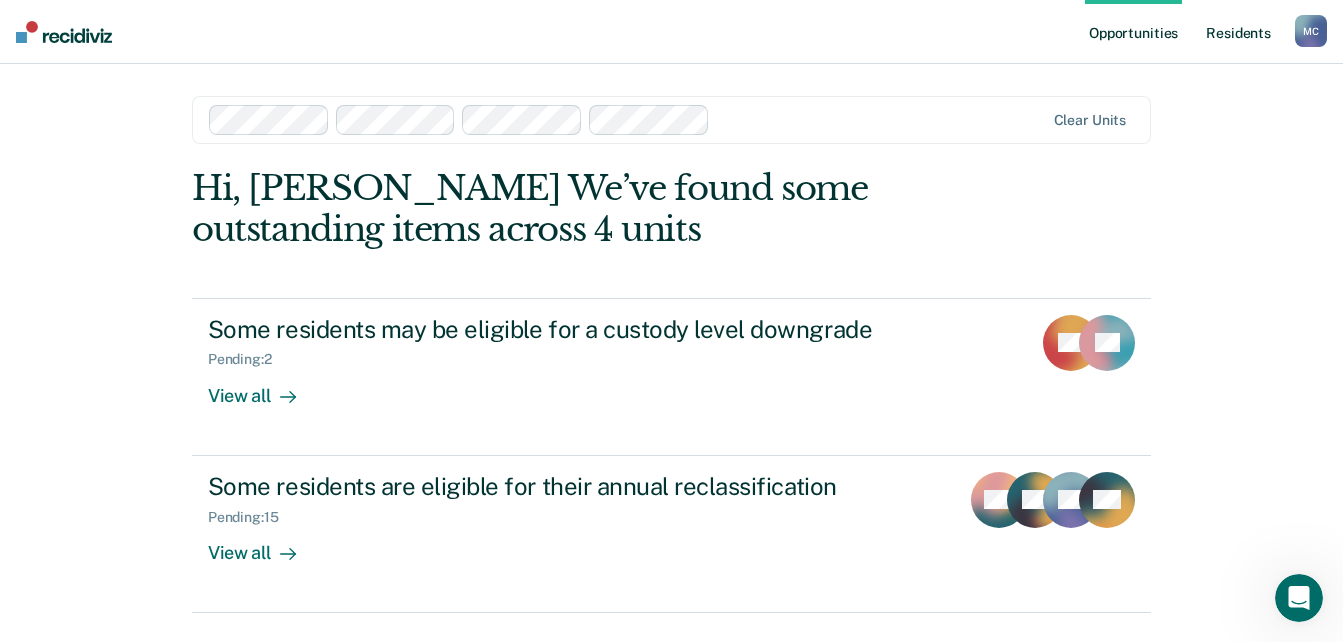 click on "Resident s" at bounding box center [1238, 32] 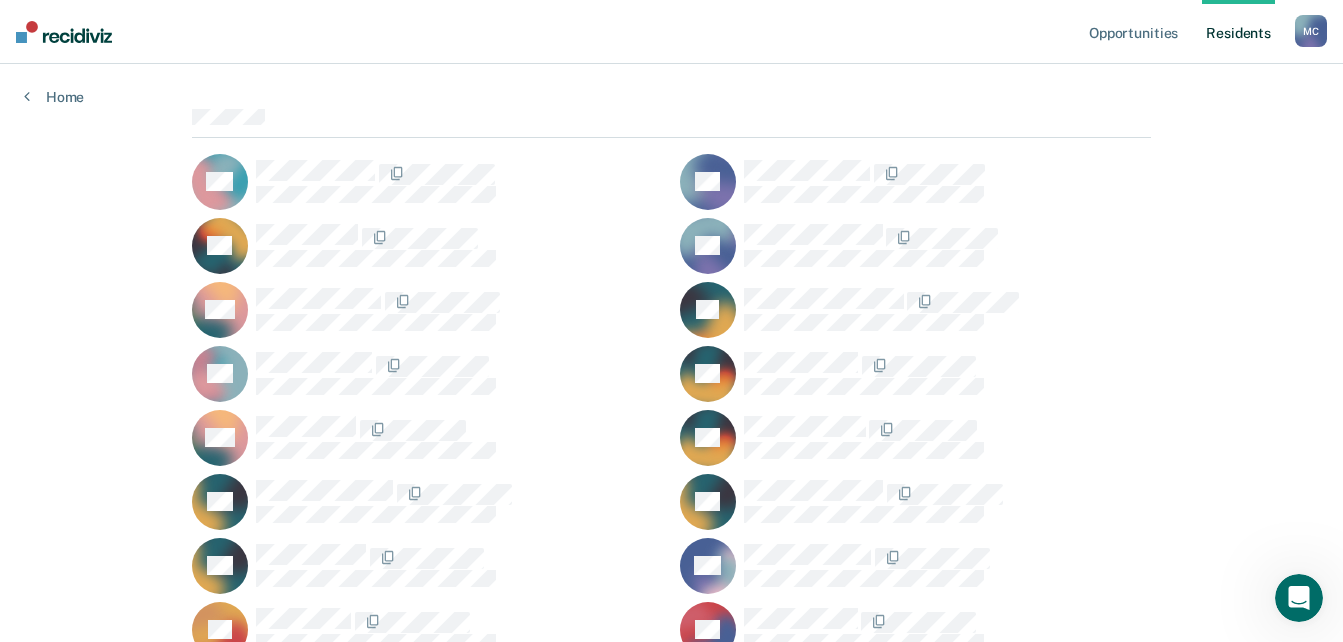 scroll, scrollTop: 200, scrollLeft: 0, axis: vertical 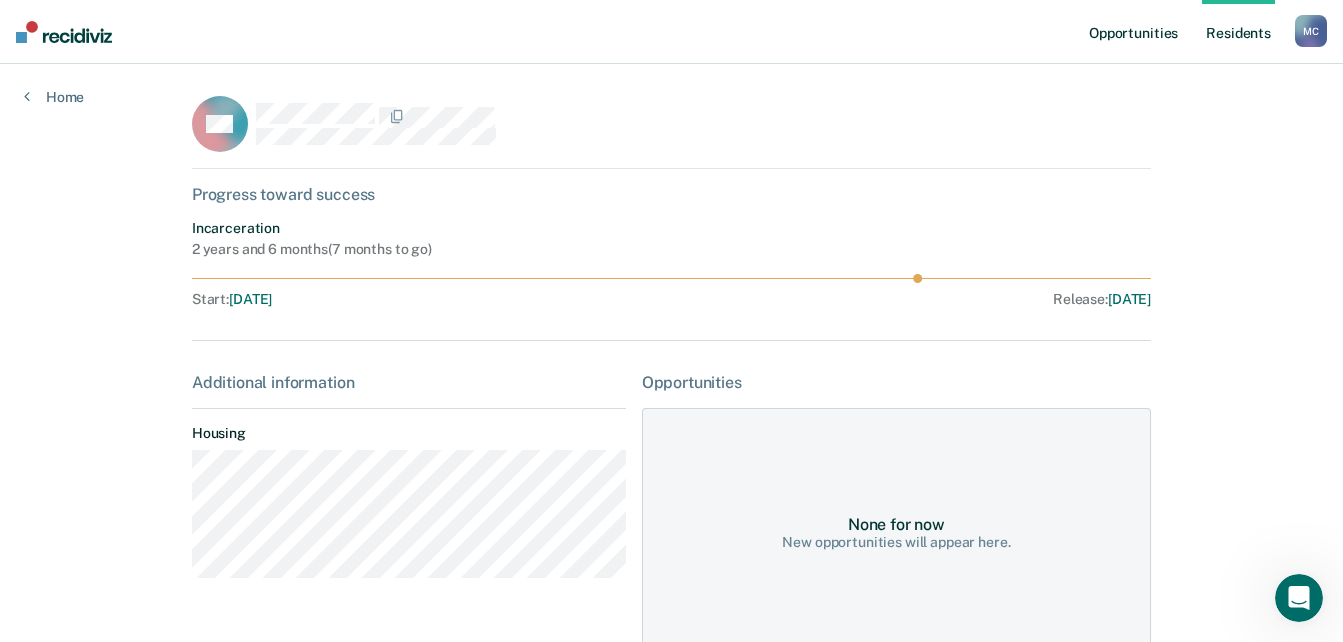 click on "Opportunities" at bounding box center (1133, 32) 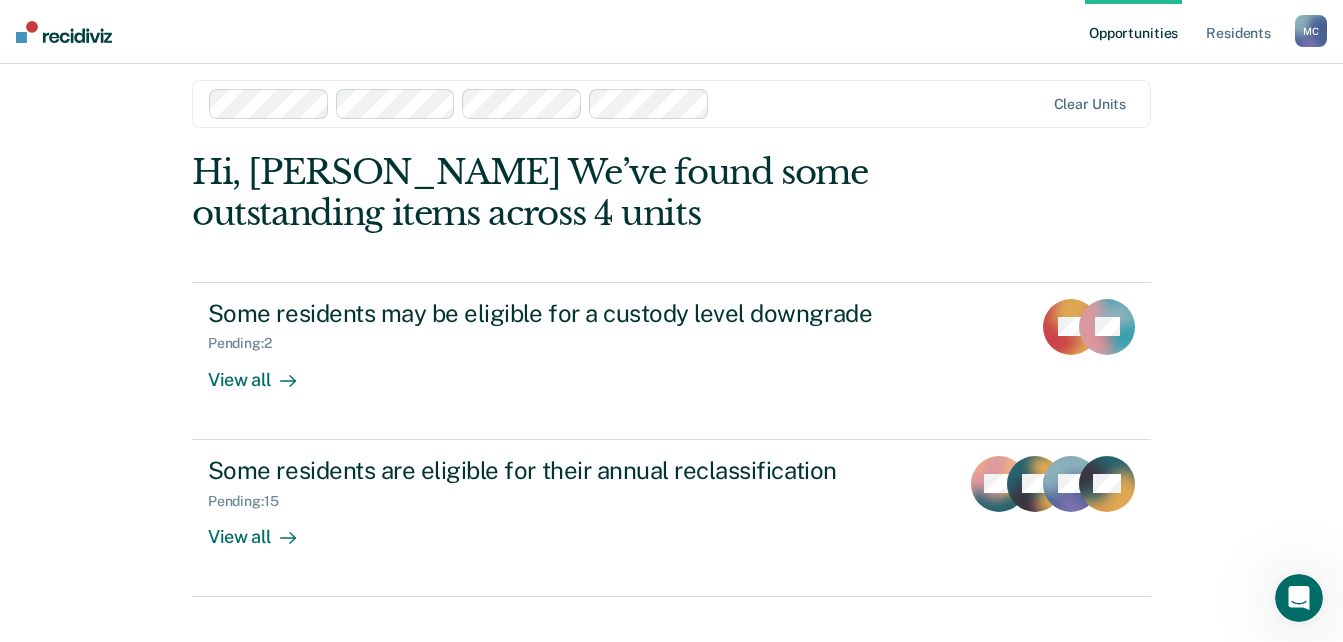 scroll, scrollTop: 0, scrollLeft: 0, axis: both 